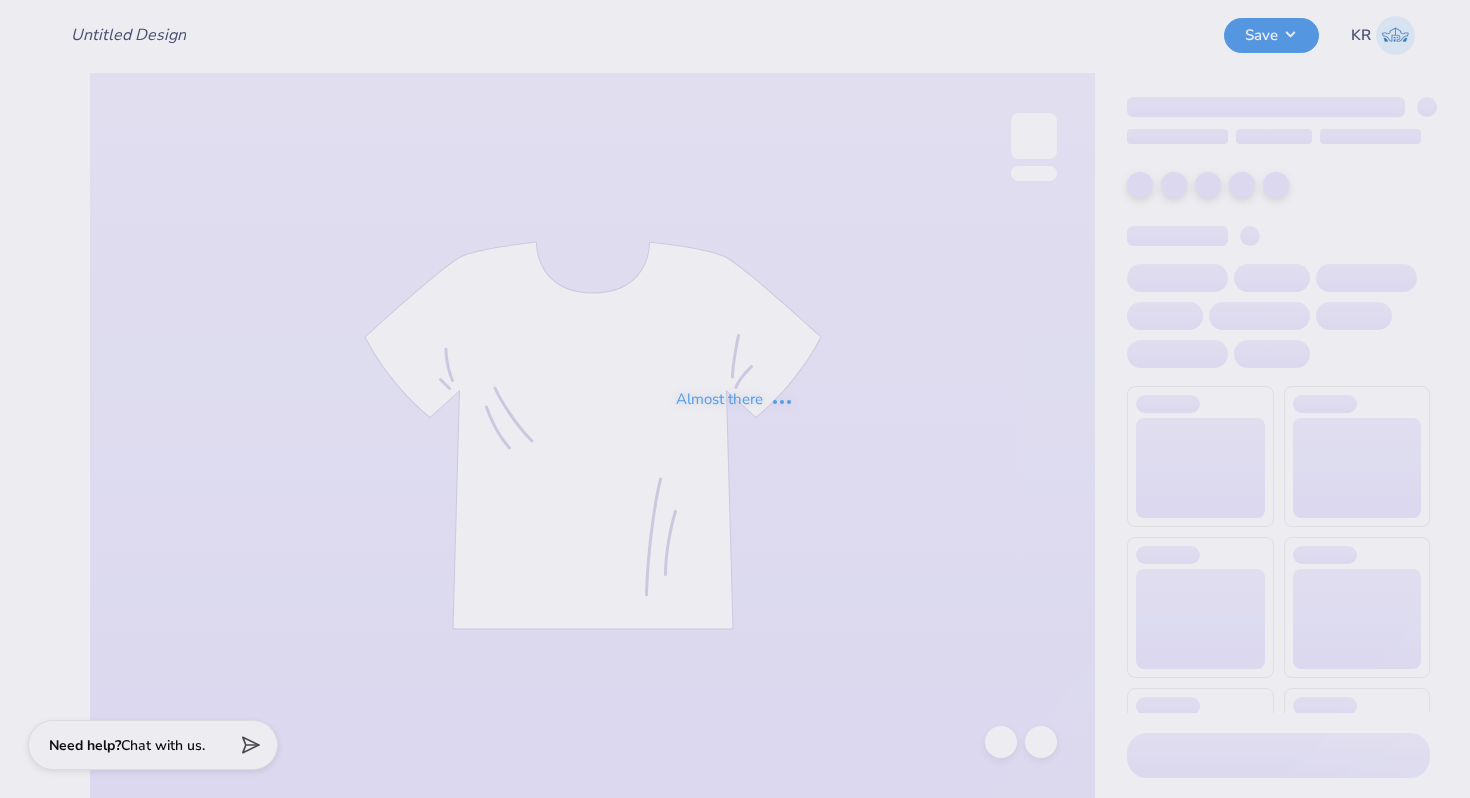 scroll, scrollTop: 0, scrollLeft: 0, axis: both 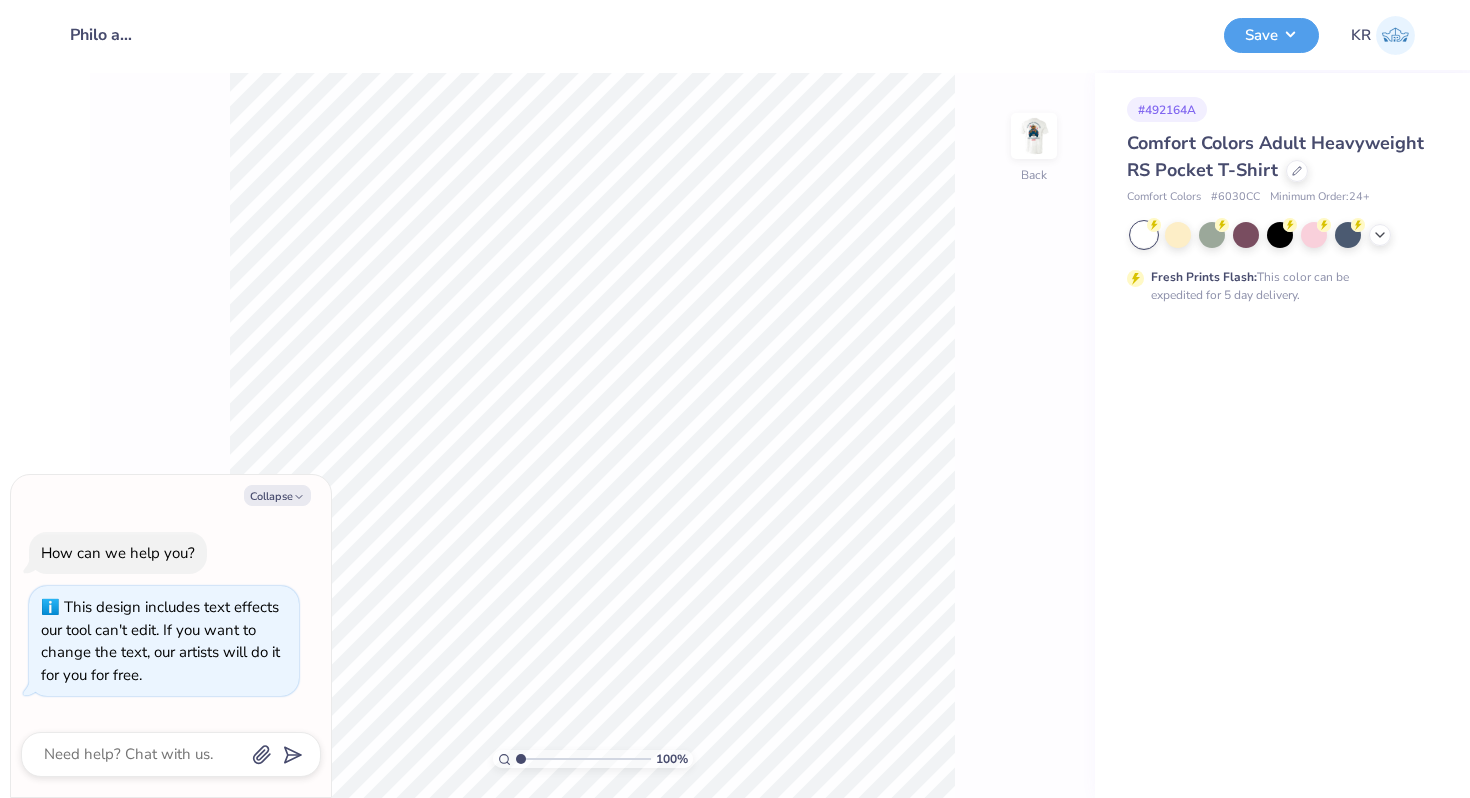 type on "x" 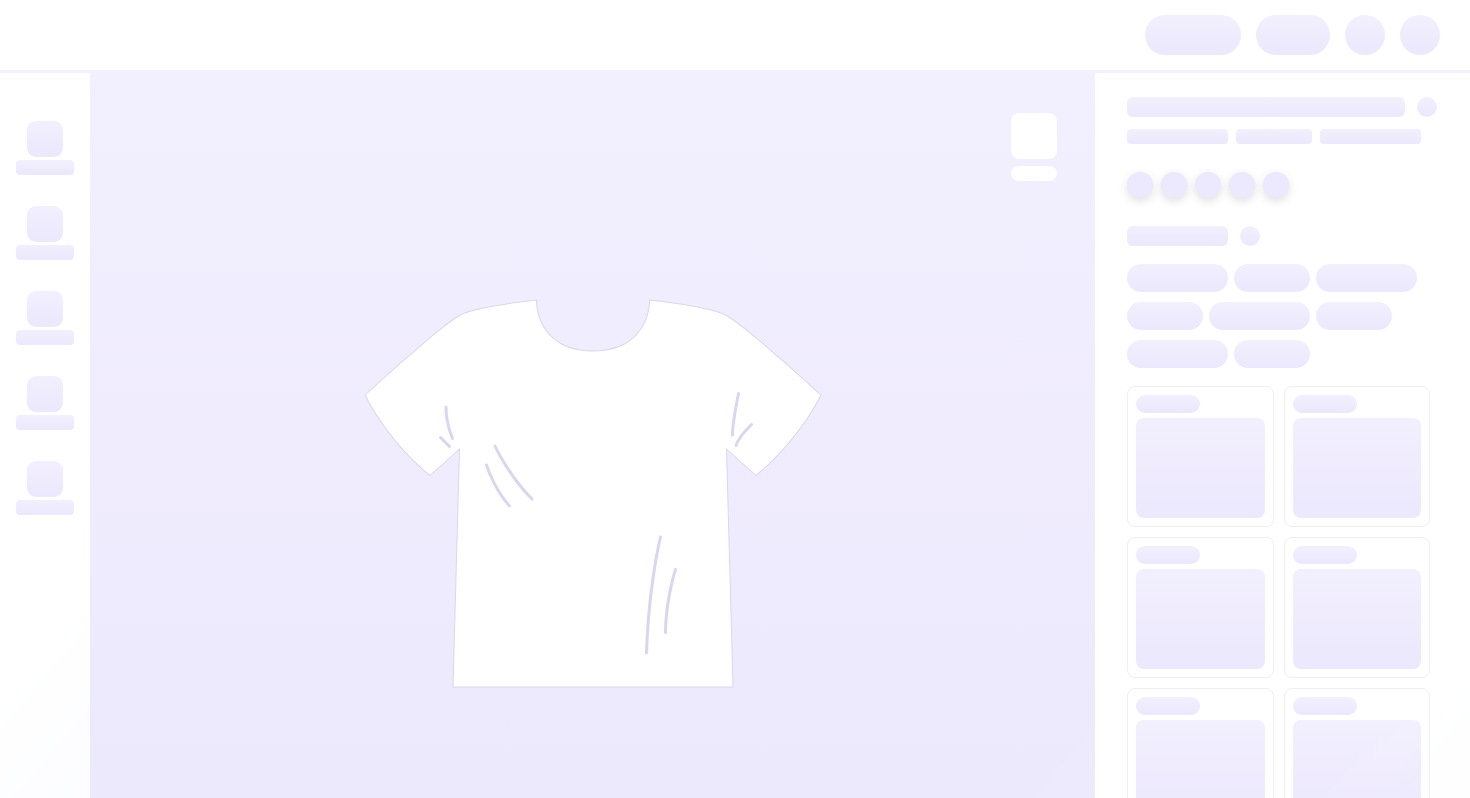 scroll, scrollTop: 0, scrollLeft: 0, axis: both 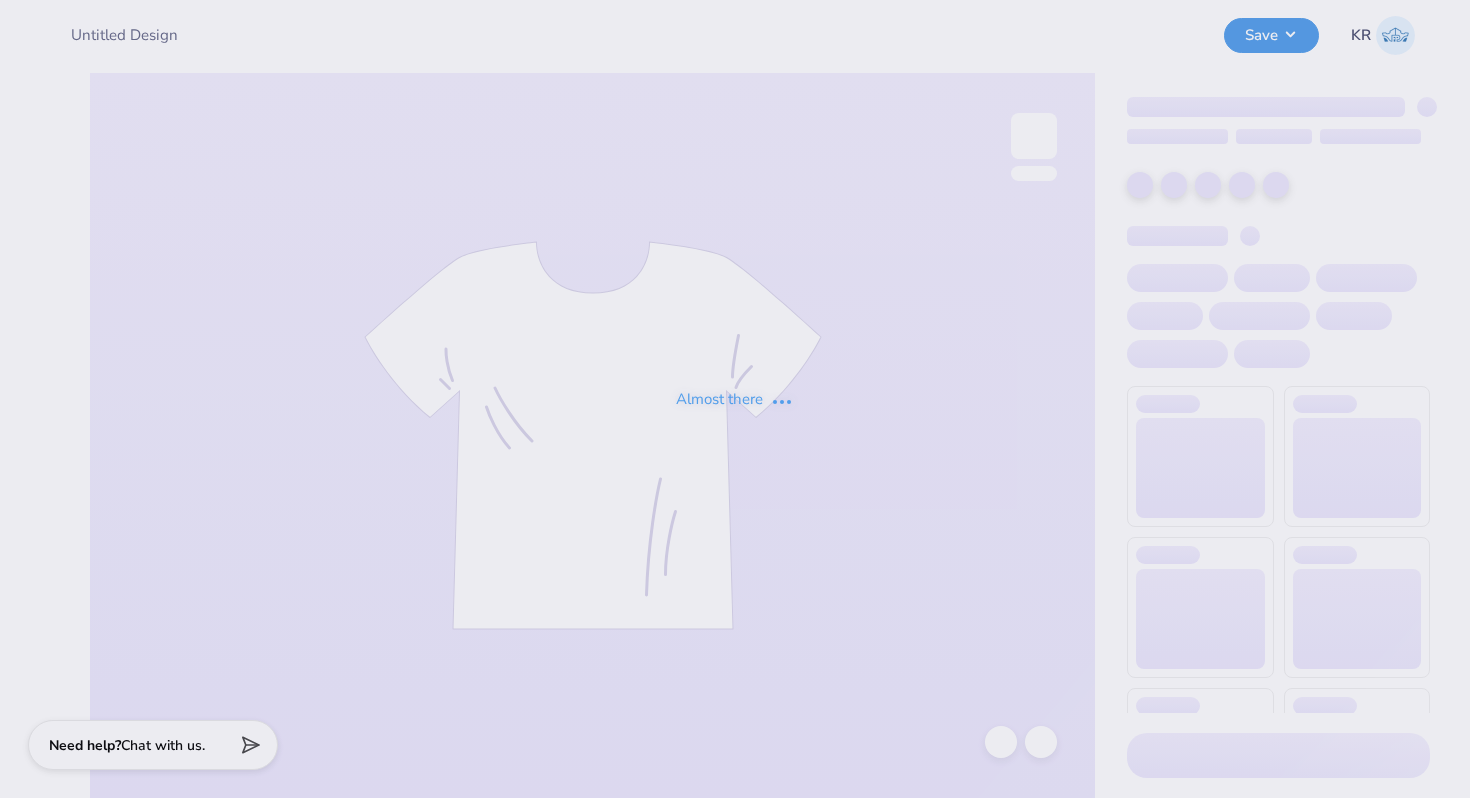 type on "Philo american/retriever theme" 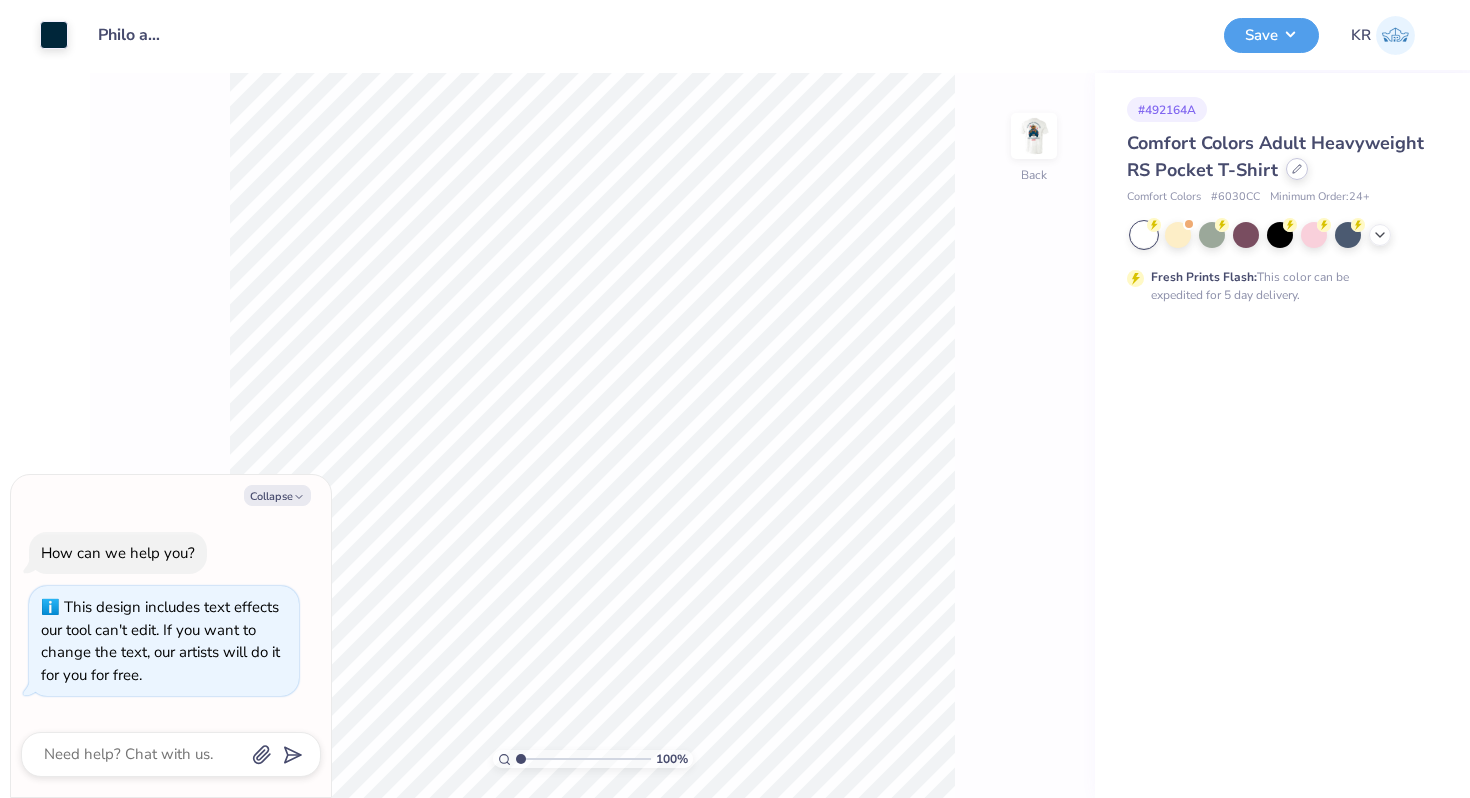 click 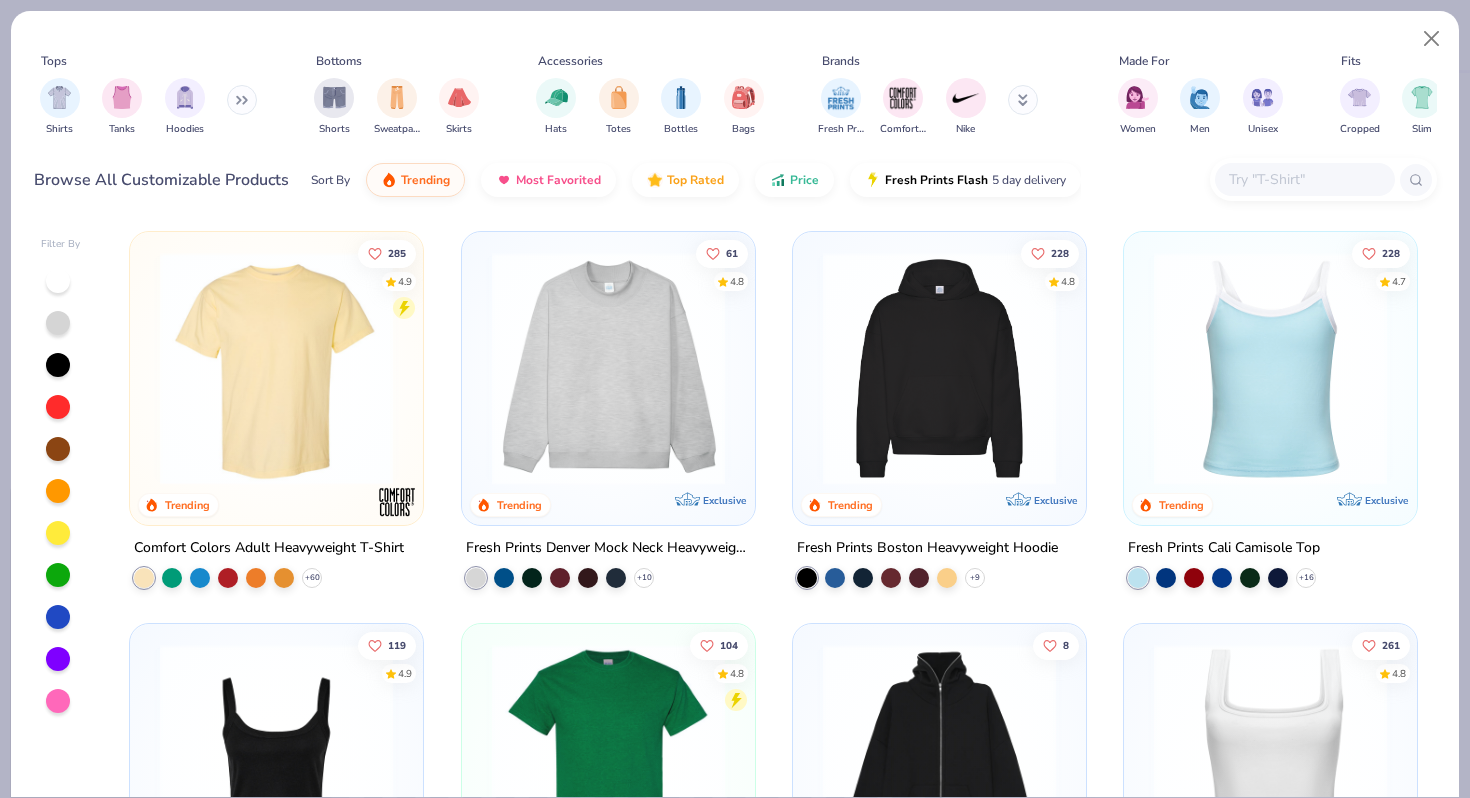 click at bounding box center (1304, 179) 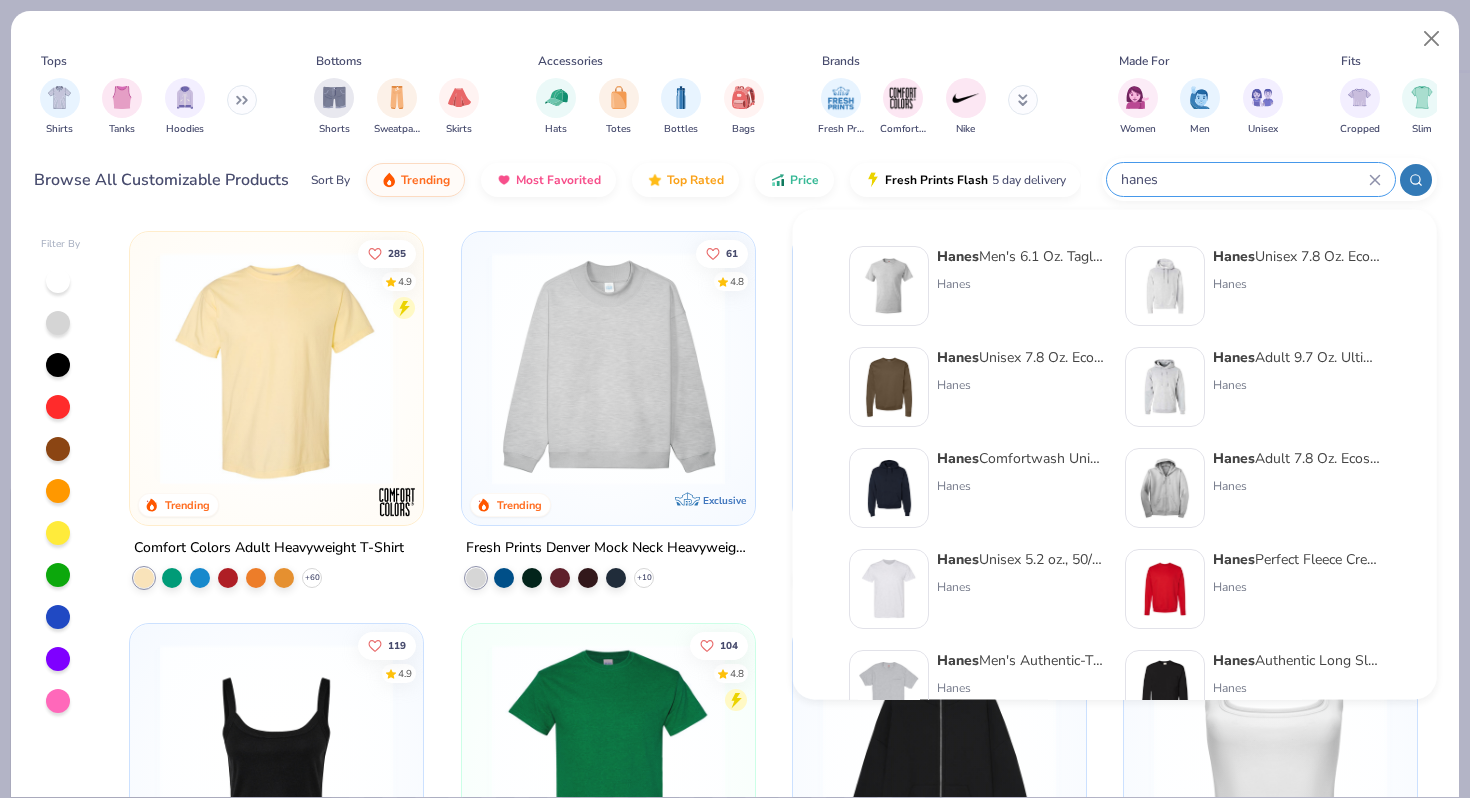 type on "hanes" 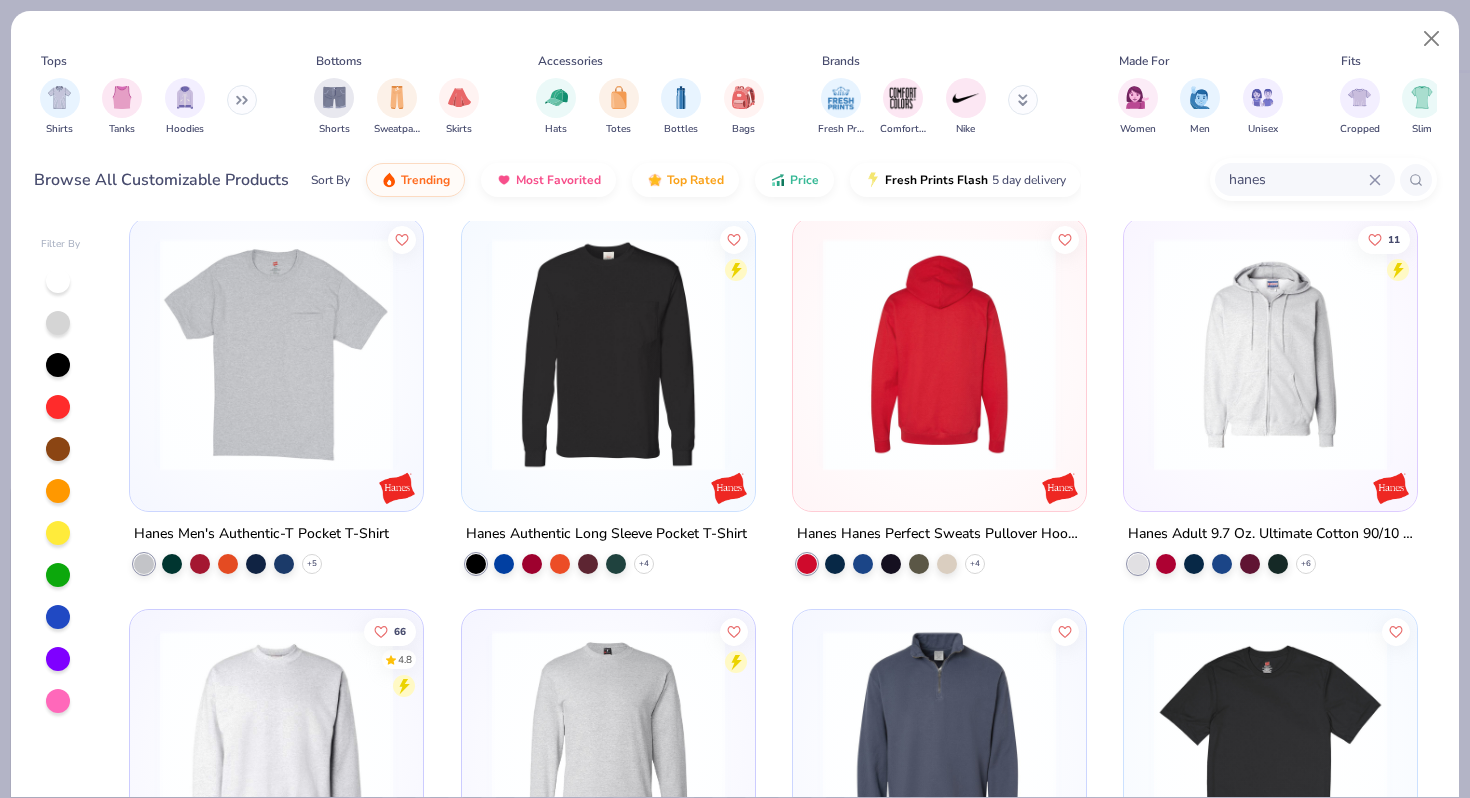 scroll, scrollTop: 817, scrollLeft: 0, axis: vertical 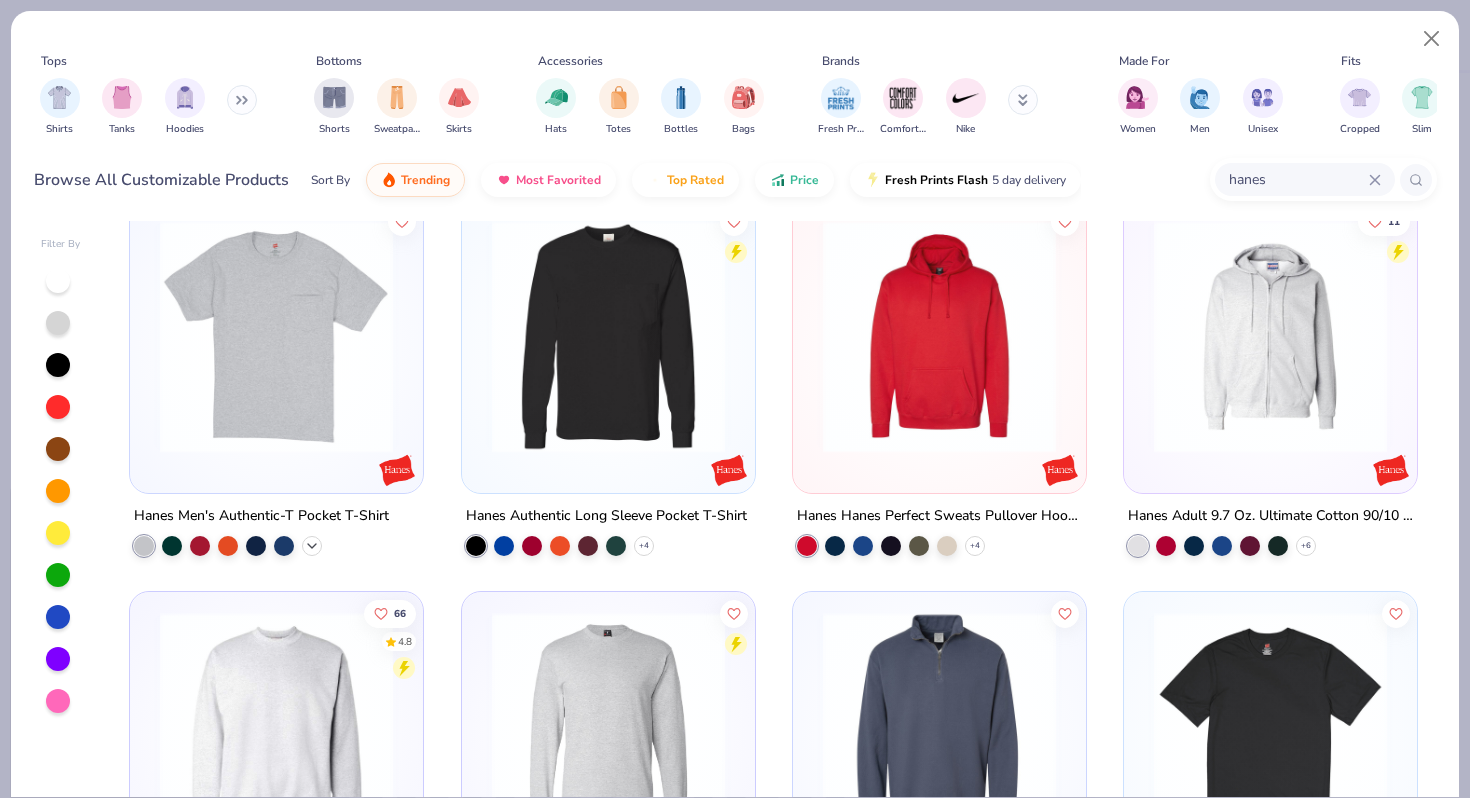 click on "+ 5" at bounding box center (312, 546) 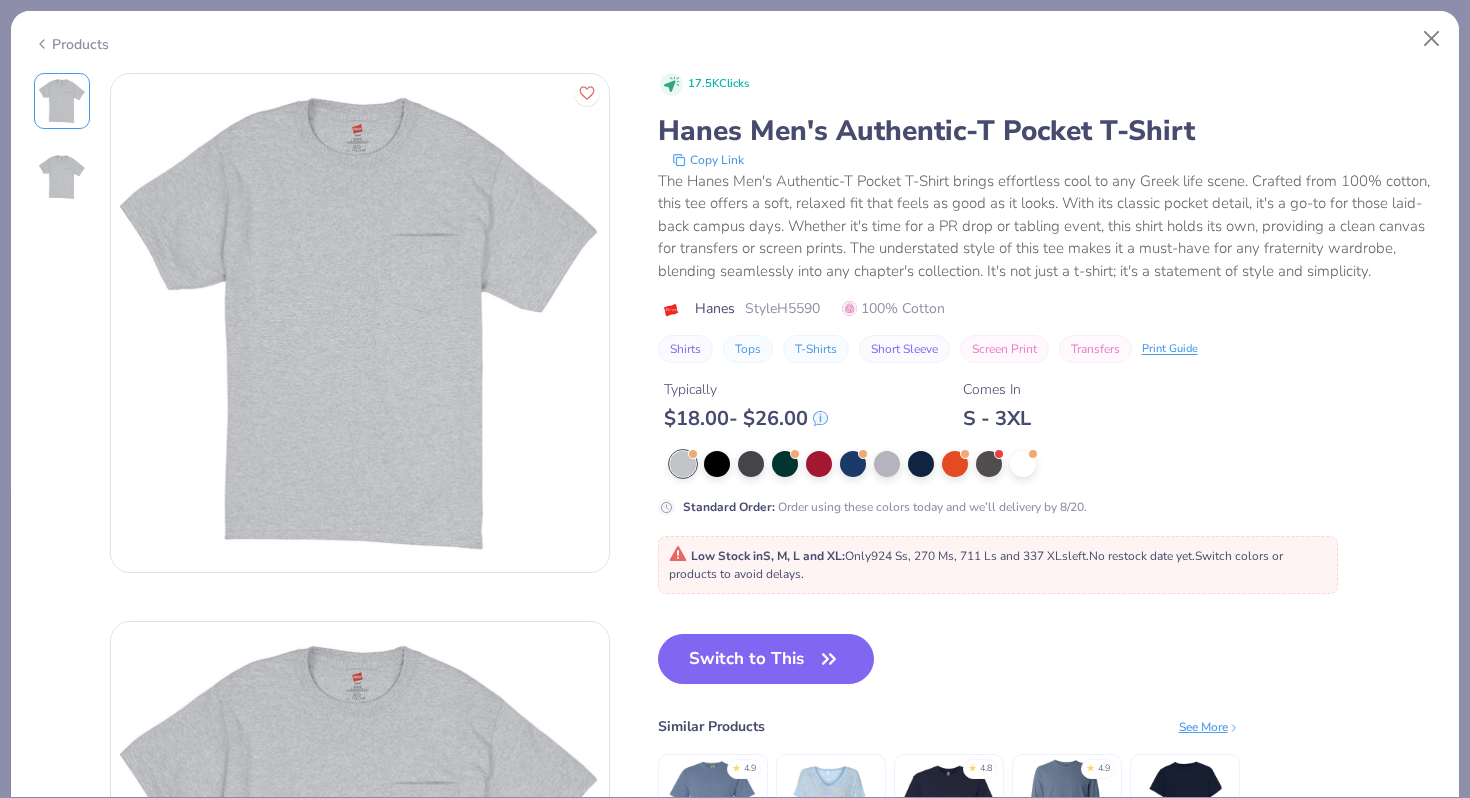 click on "Products" at bounding box center (71, 44) 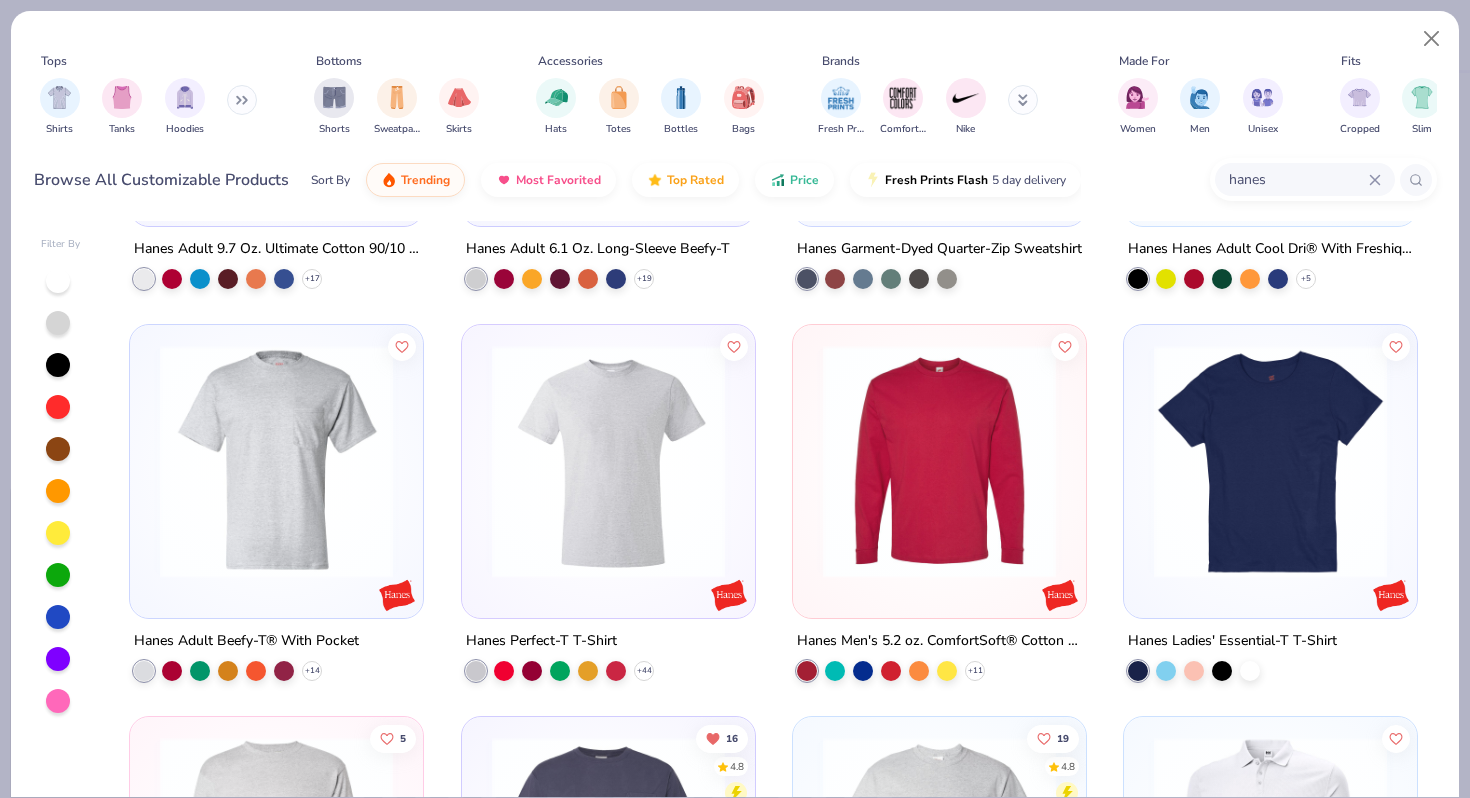 scroll, scrollTop: 1477, scrollLeft: 0, axis: vertical 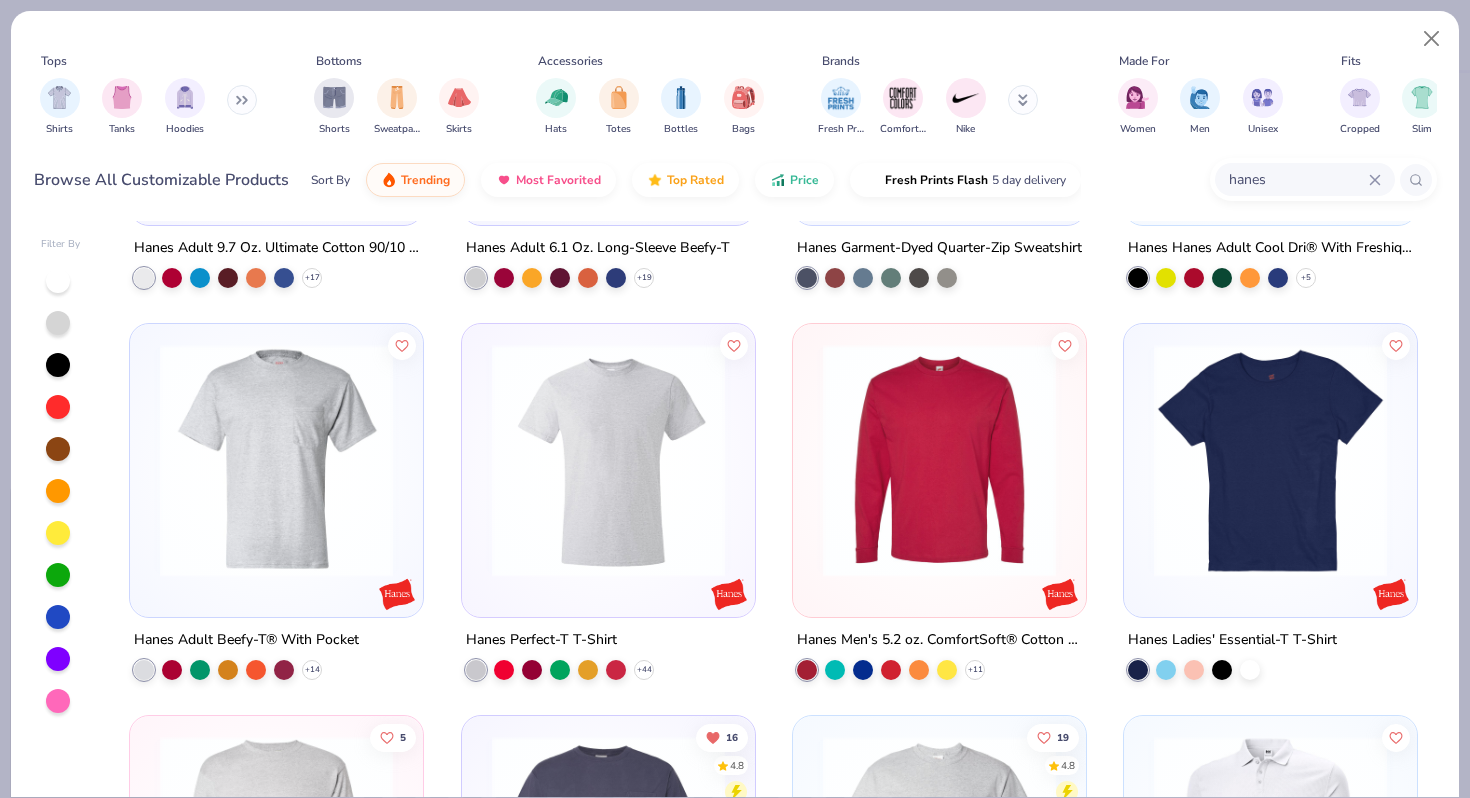 click at bounding box center (276, 460) 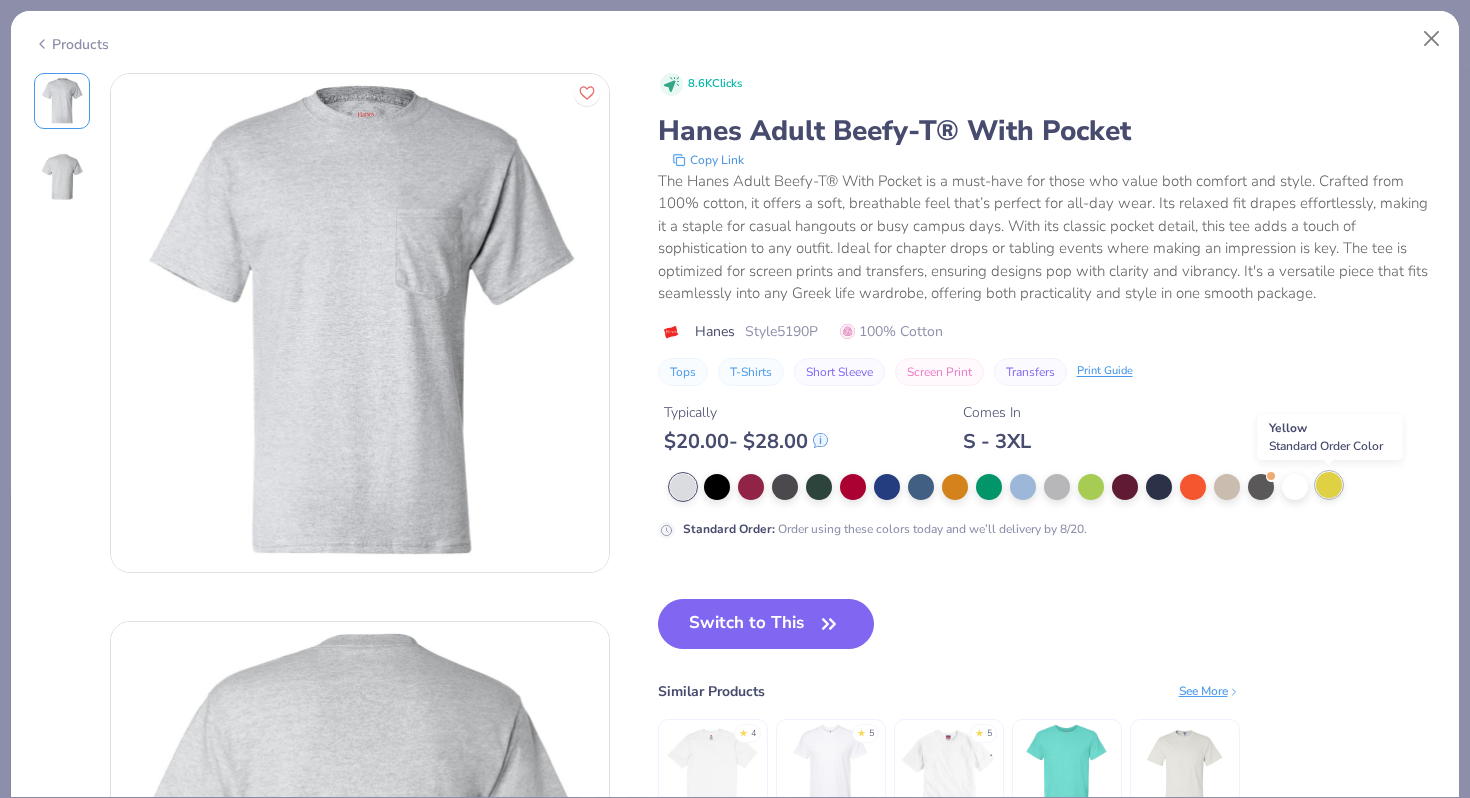 click at bounding box center [1329, 485] 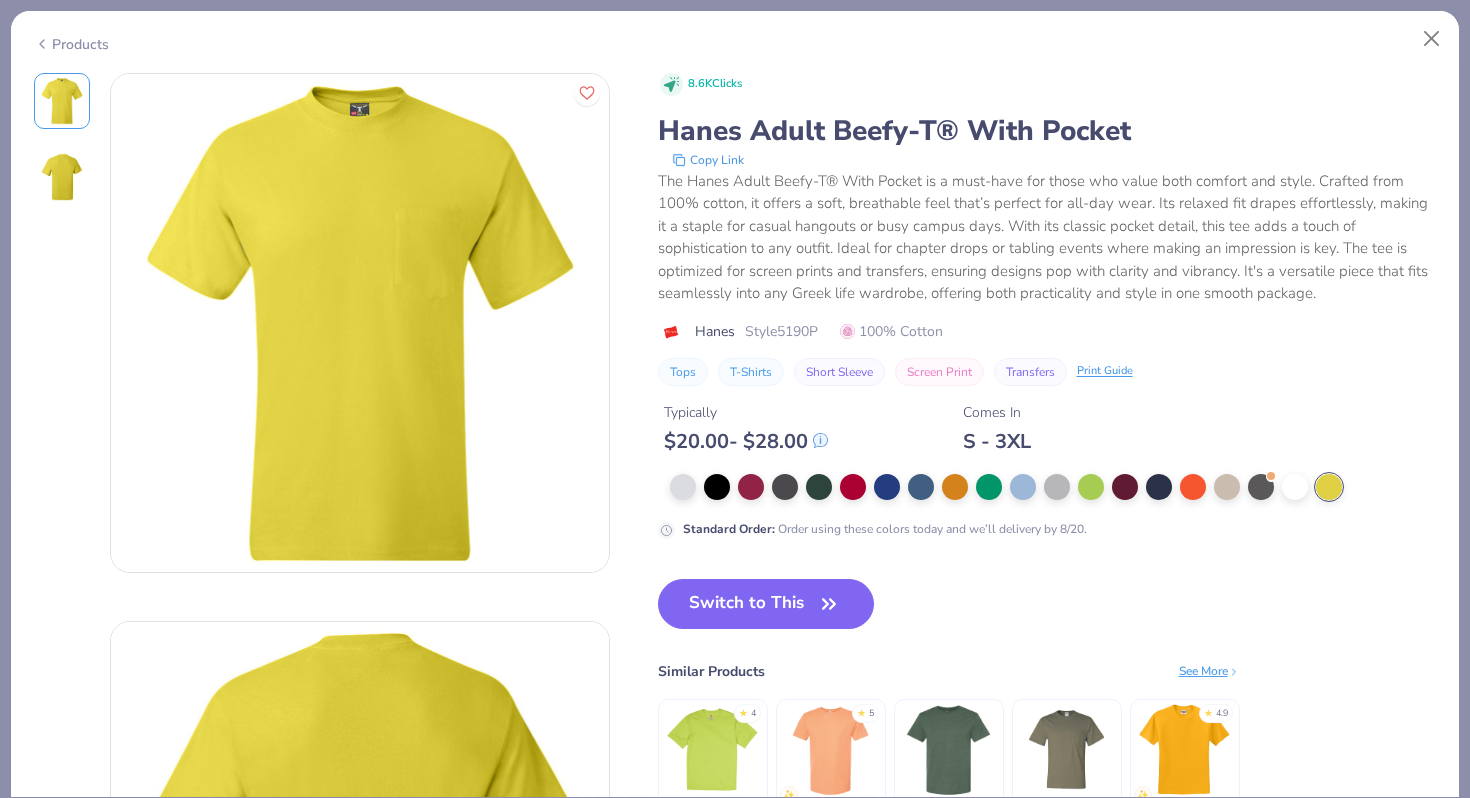 click 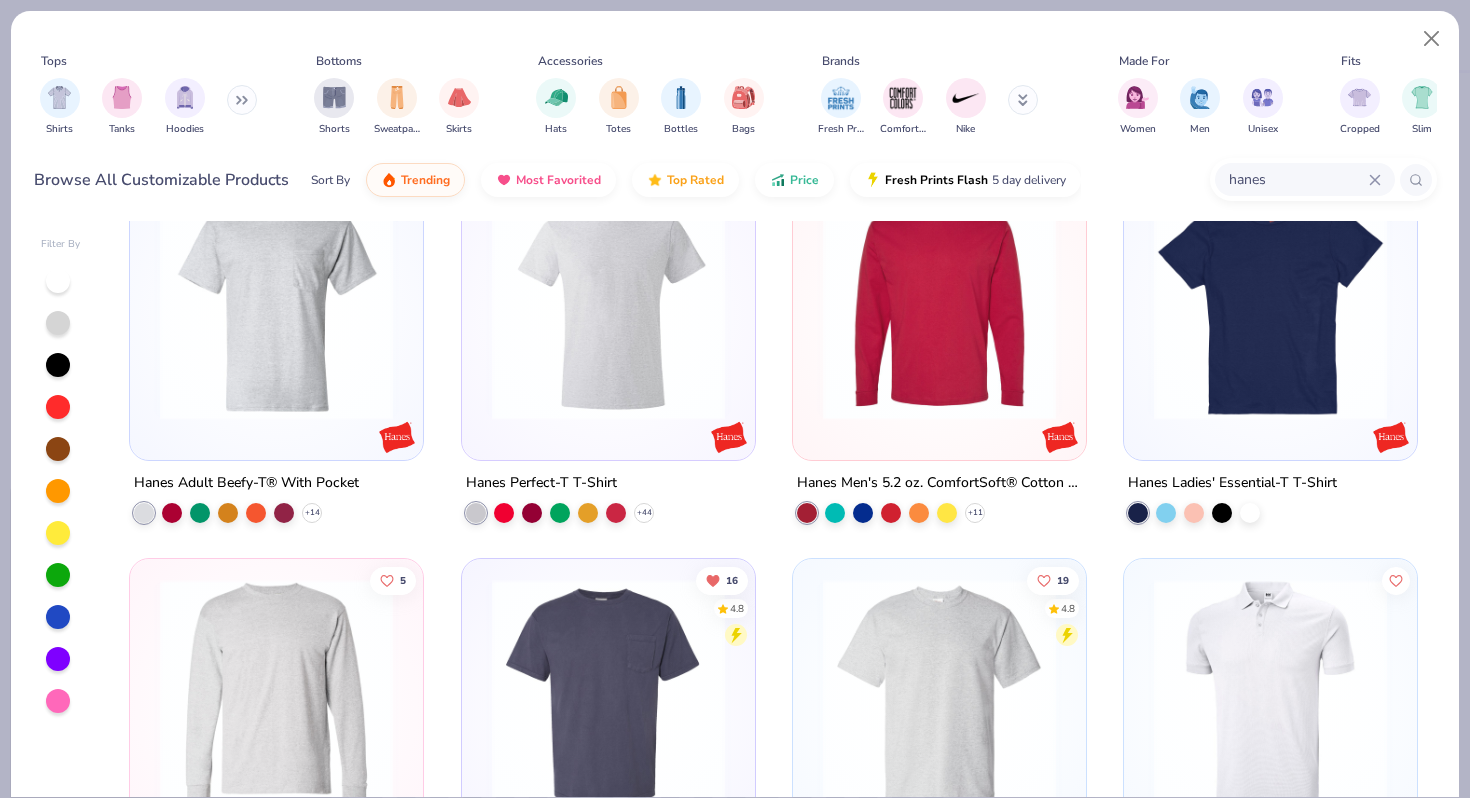 scroll, scrollTop: 1636, scrollLeft: 0, axis: vertical 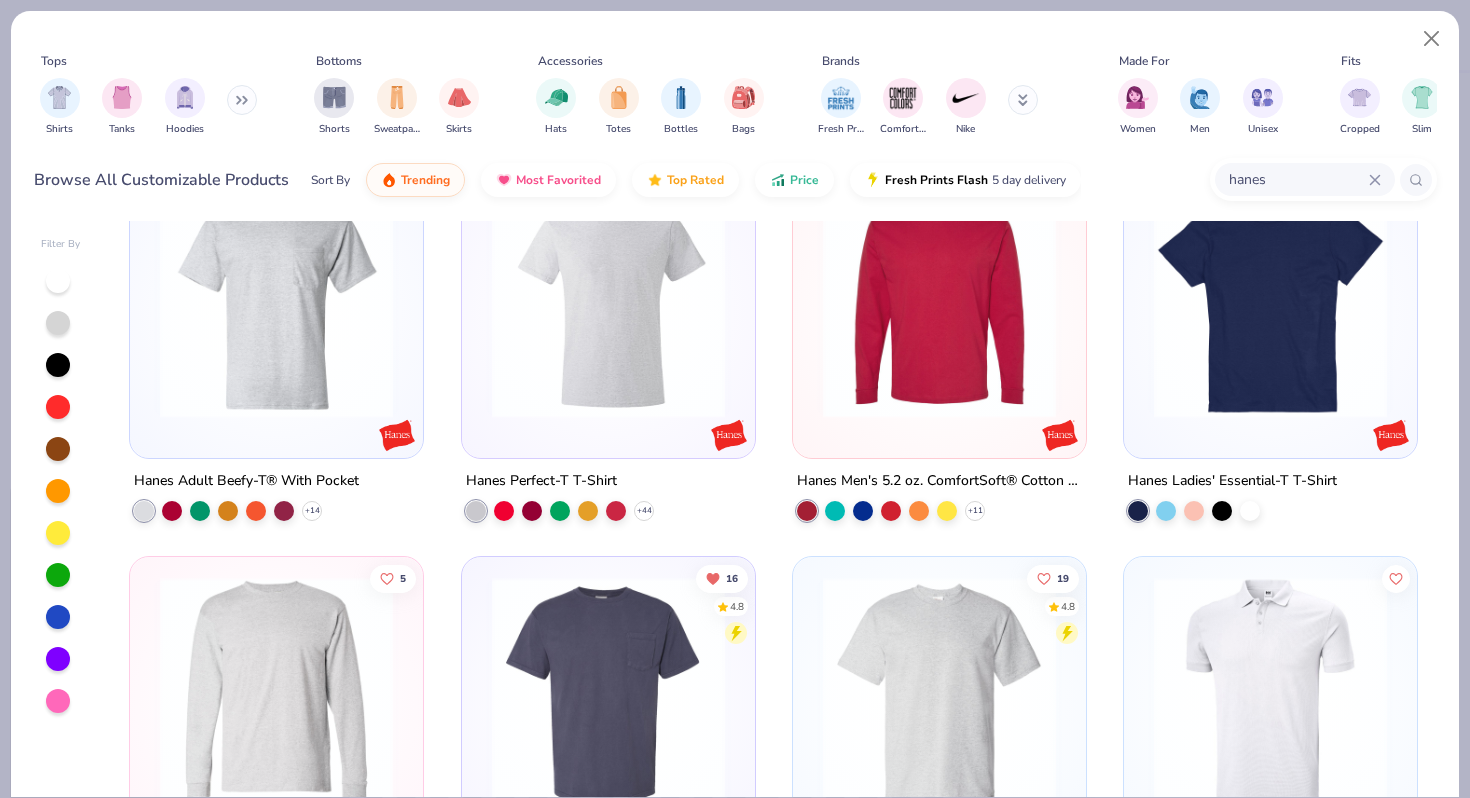 click at bounding box center (1270, 301) 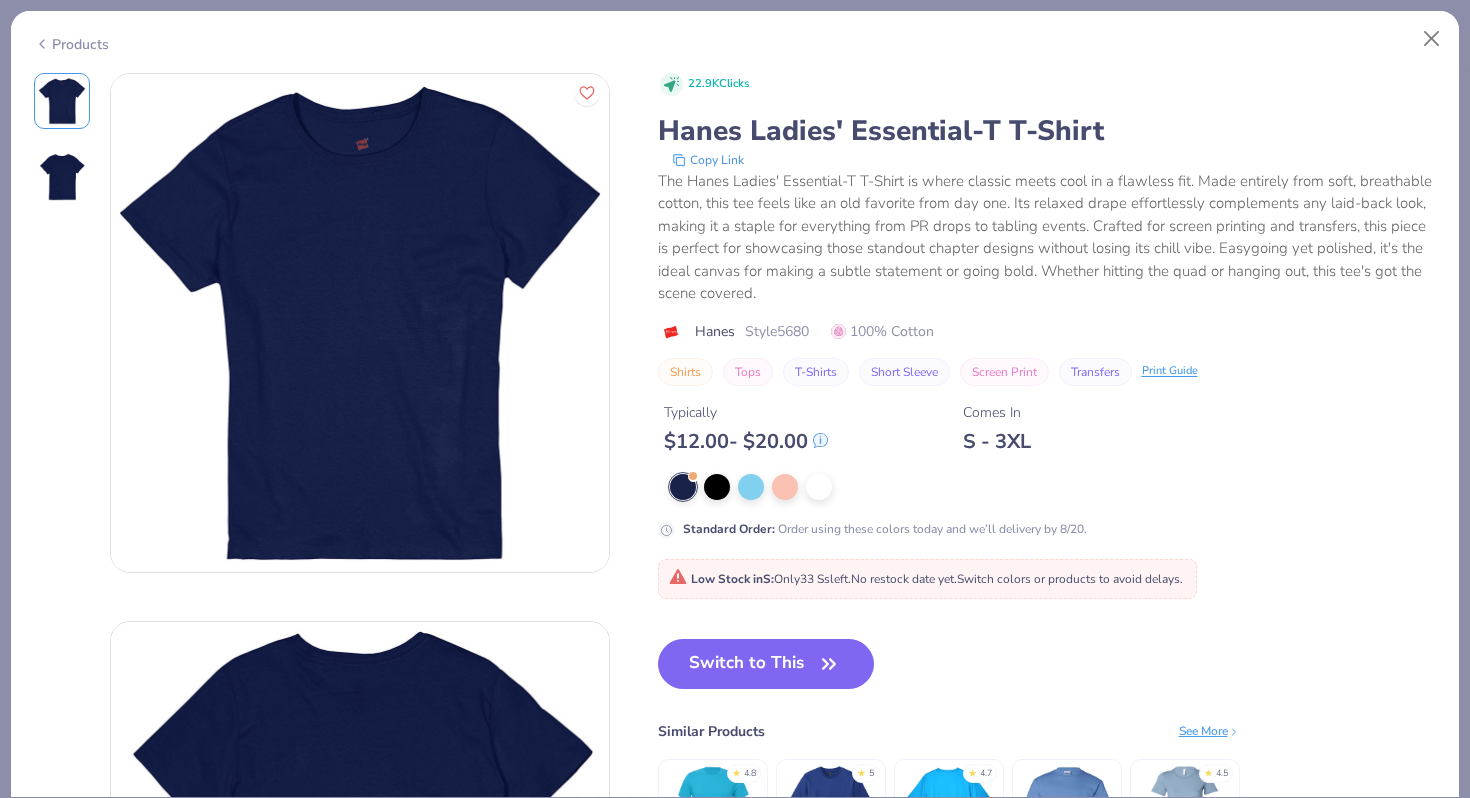 click on "Products" at bounding box center (71, 44) 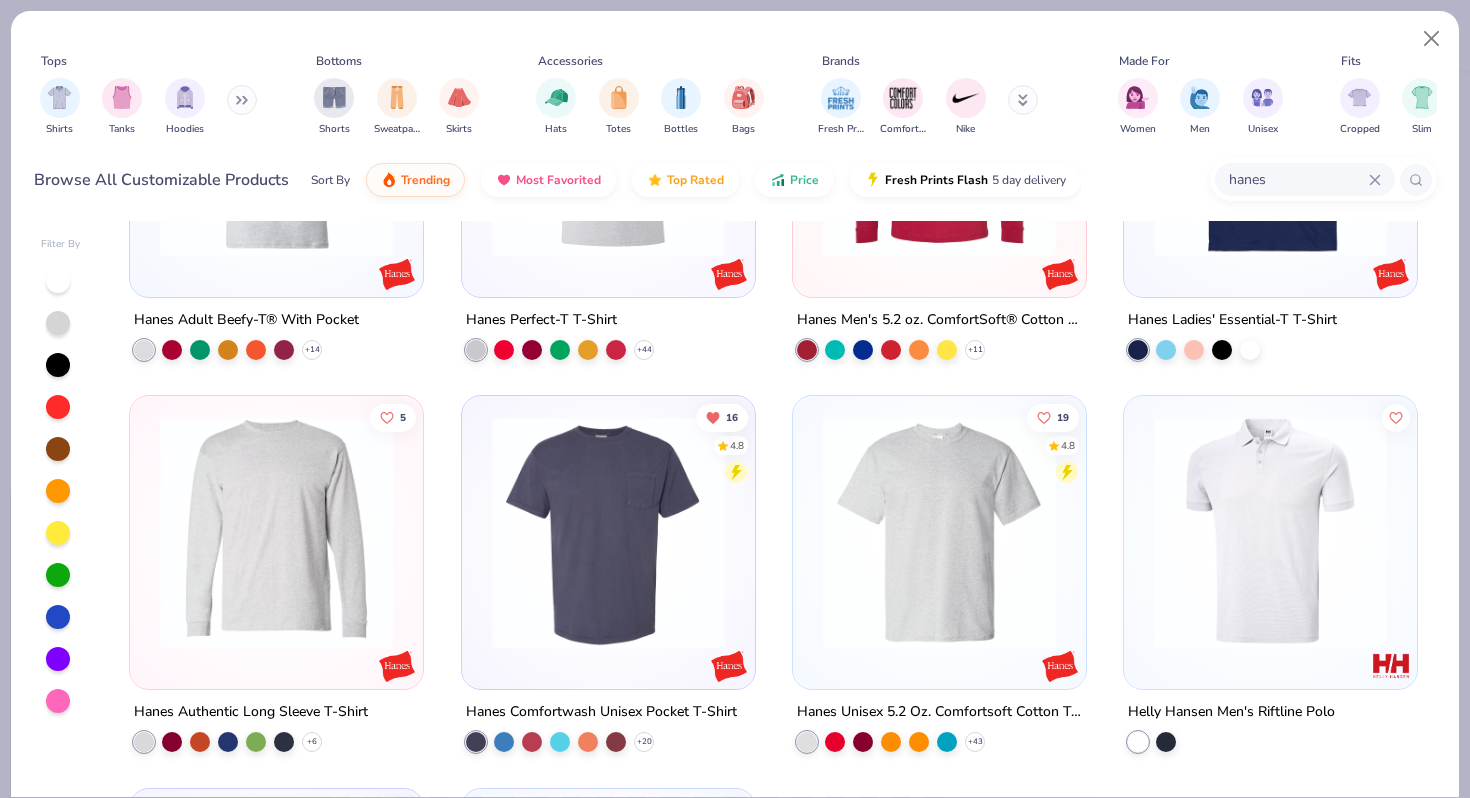 scroll, scrollTop: 1911, scrollLeft: 0, axis: vertical 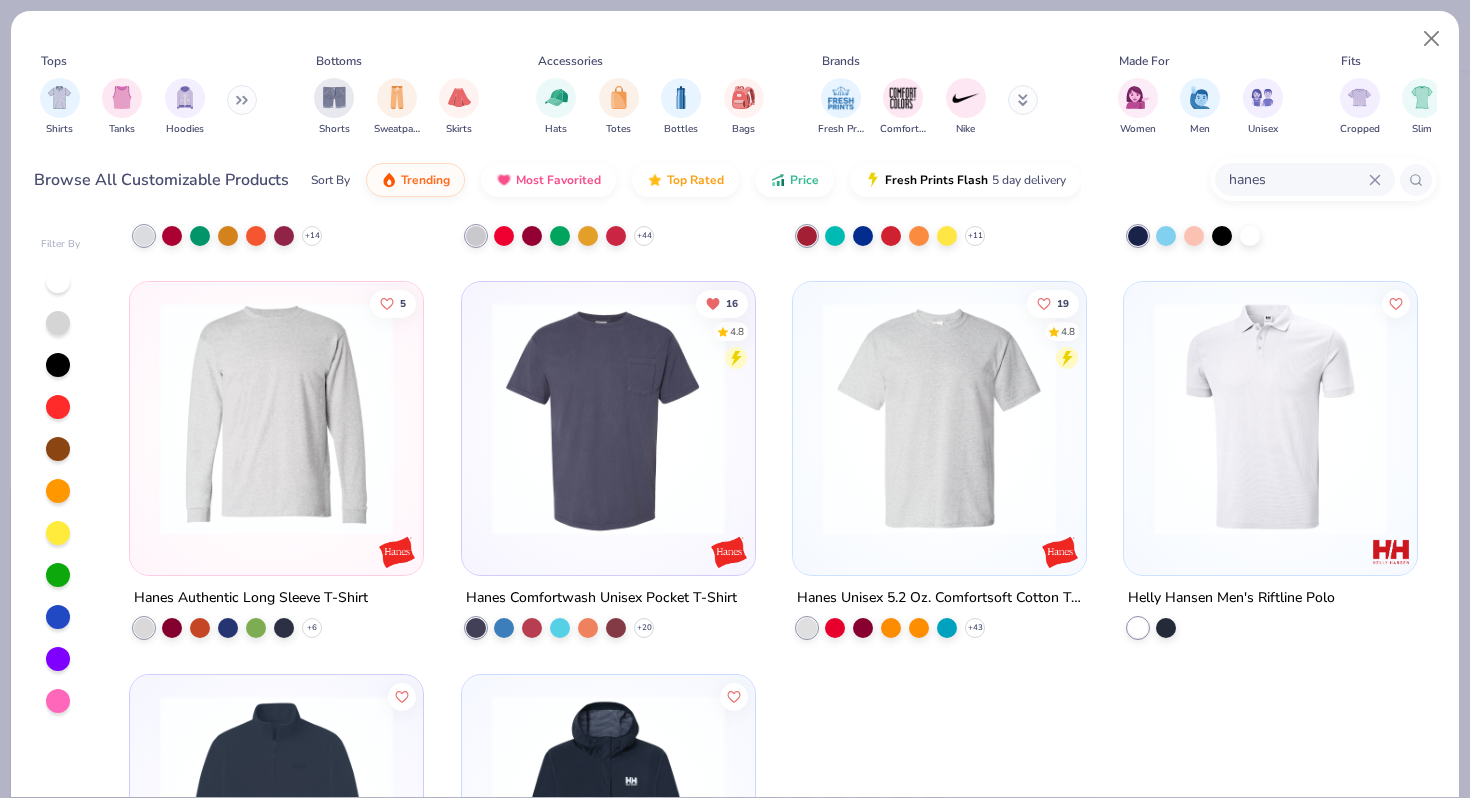 click at bounding box center (608, 418) 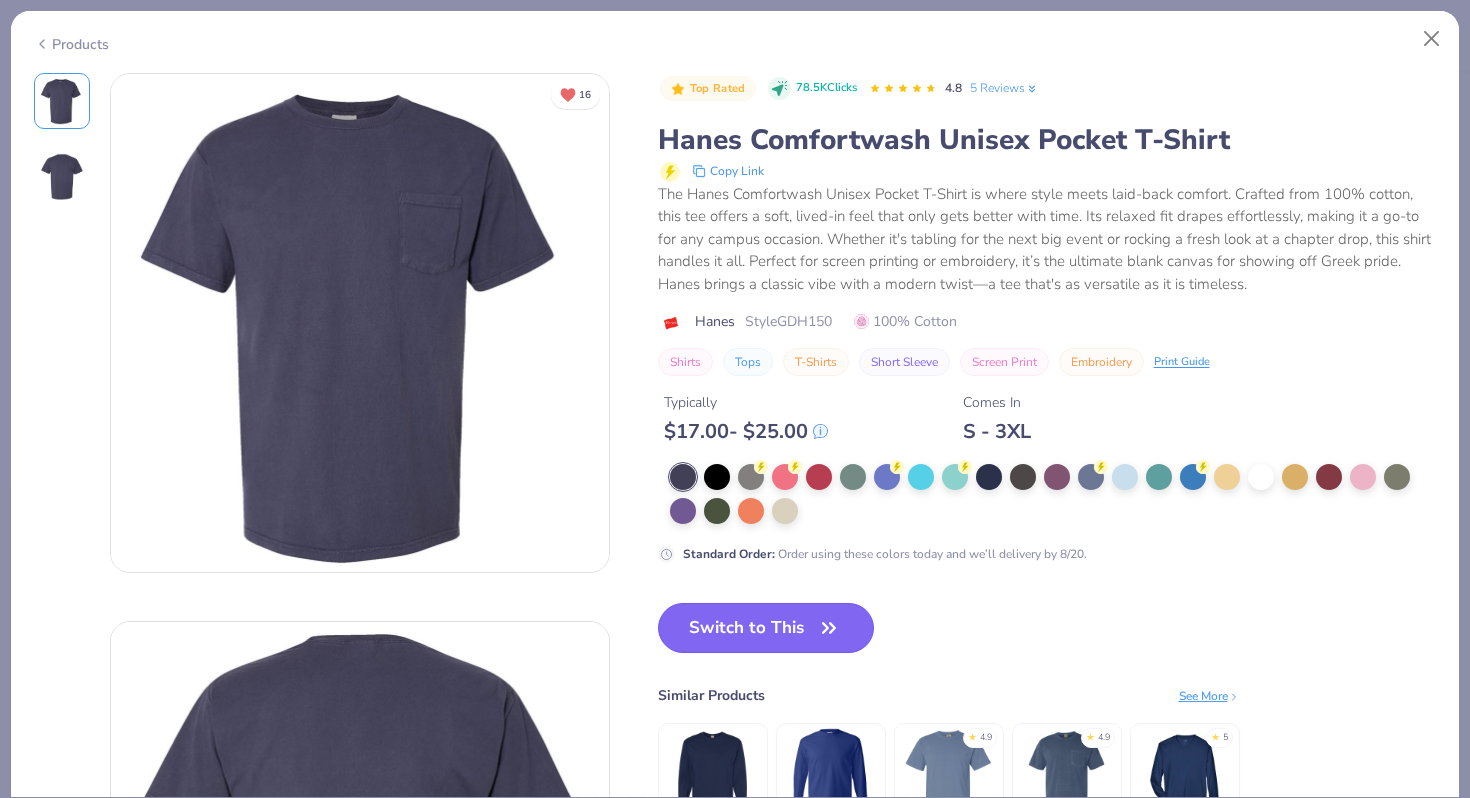 click on "Switch to This" at bounding box center (766, 628) 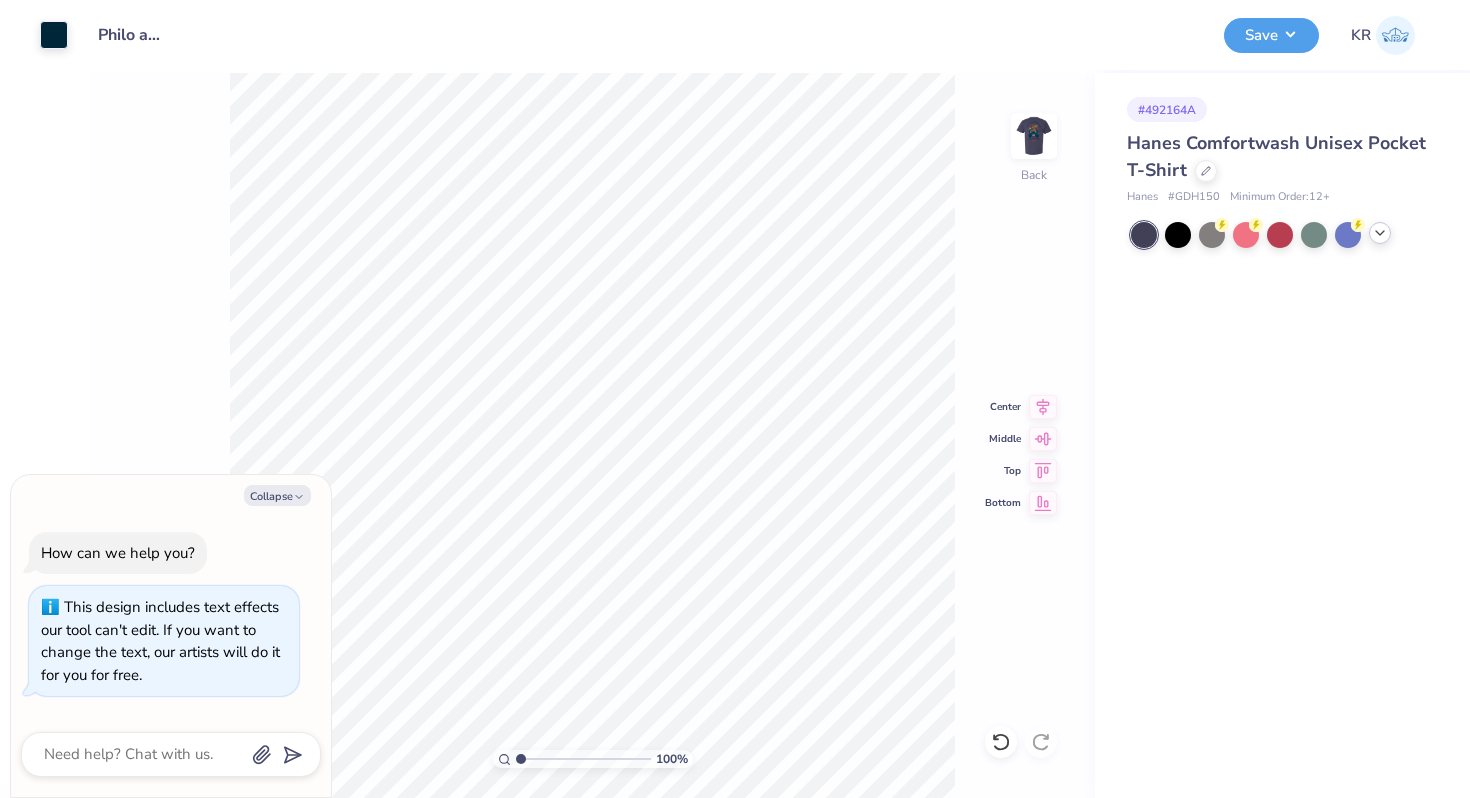click 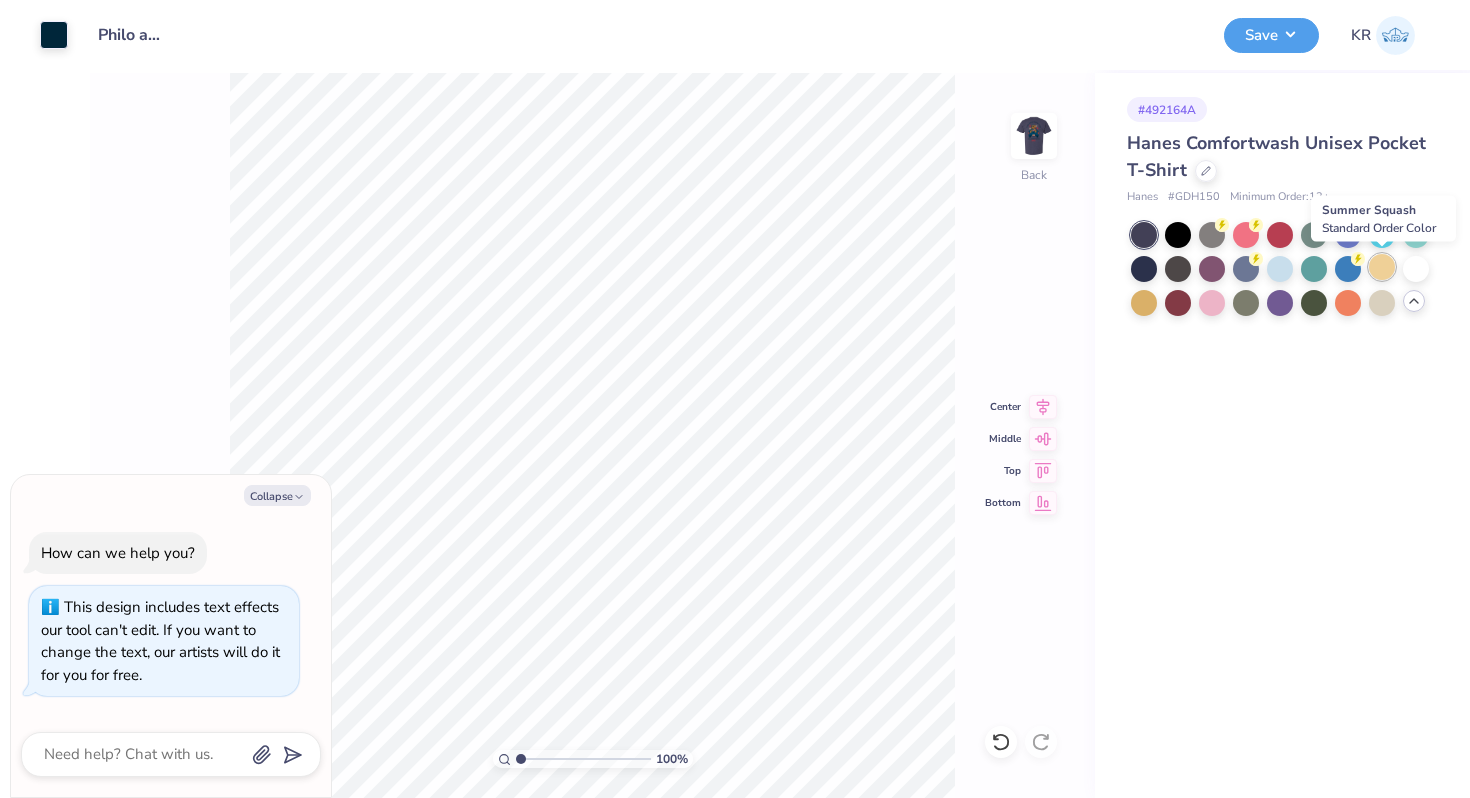 click at bounding box center (1382, 267) 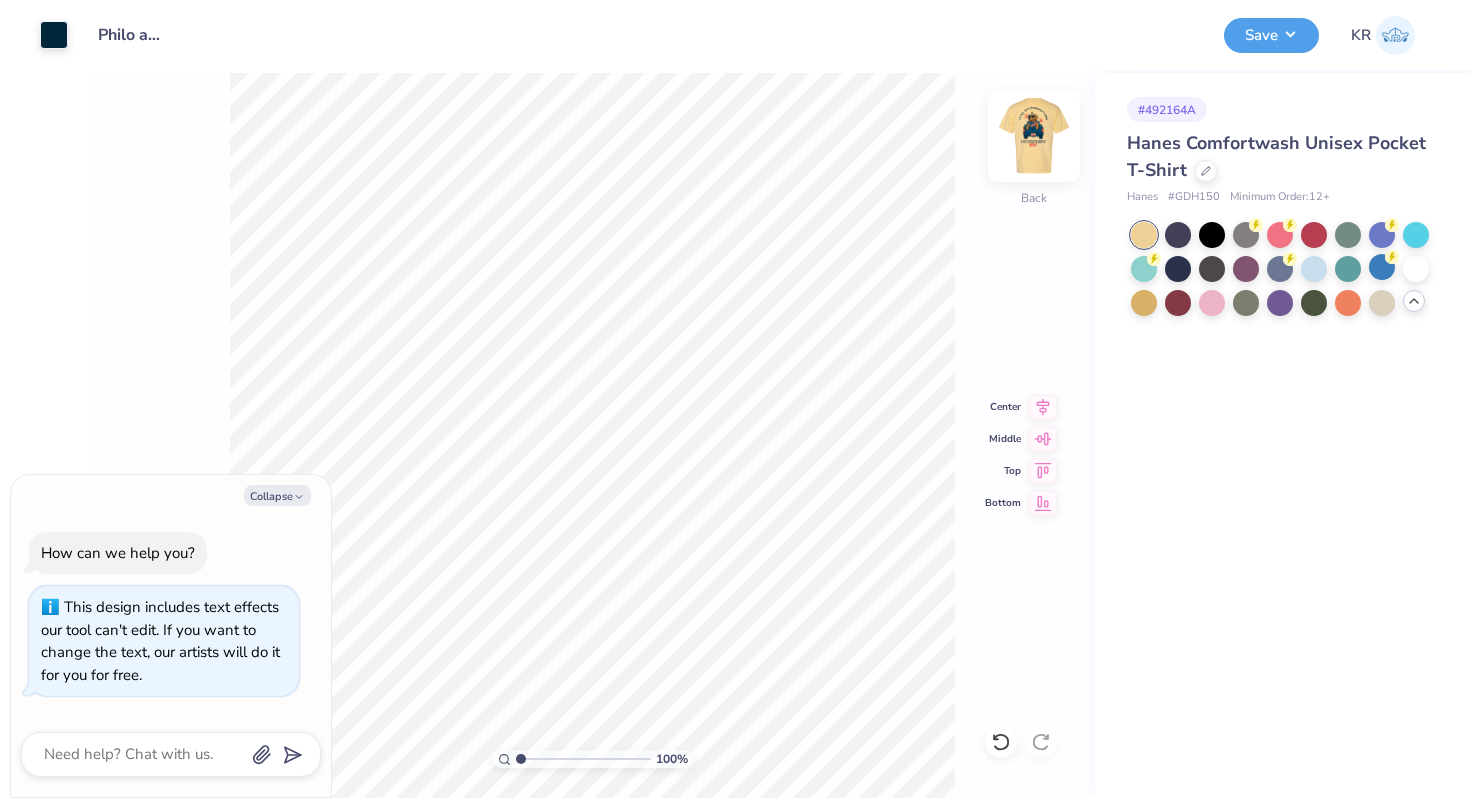 click at bounding box center [1034, 136] 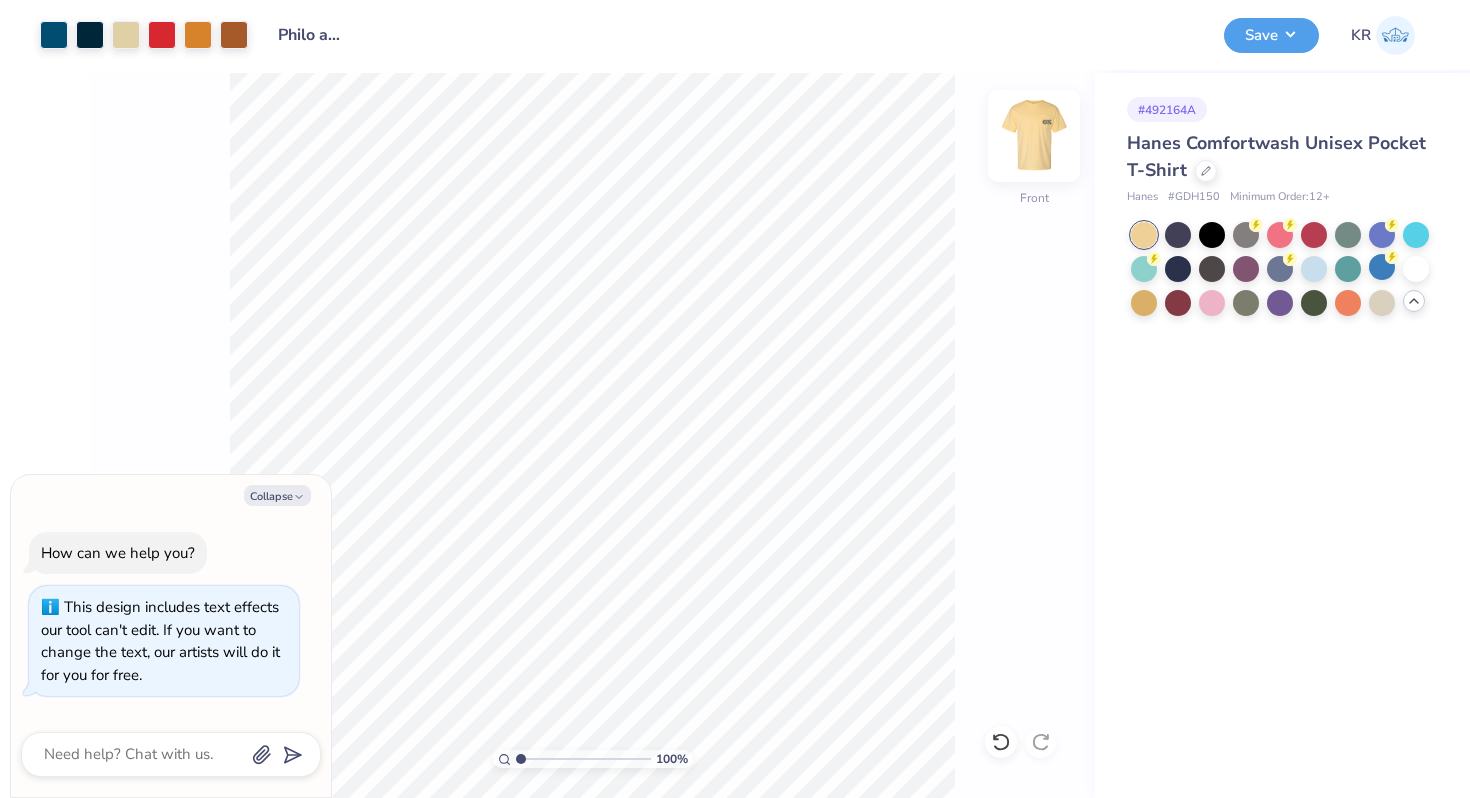 click at bounding box center (1034, 136) 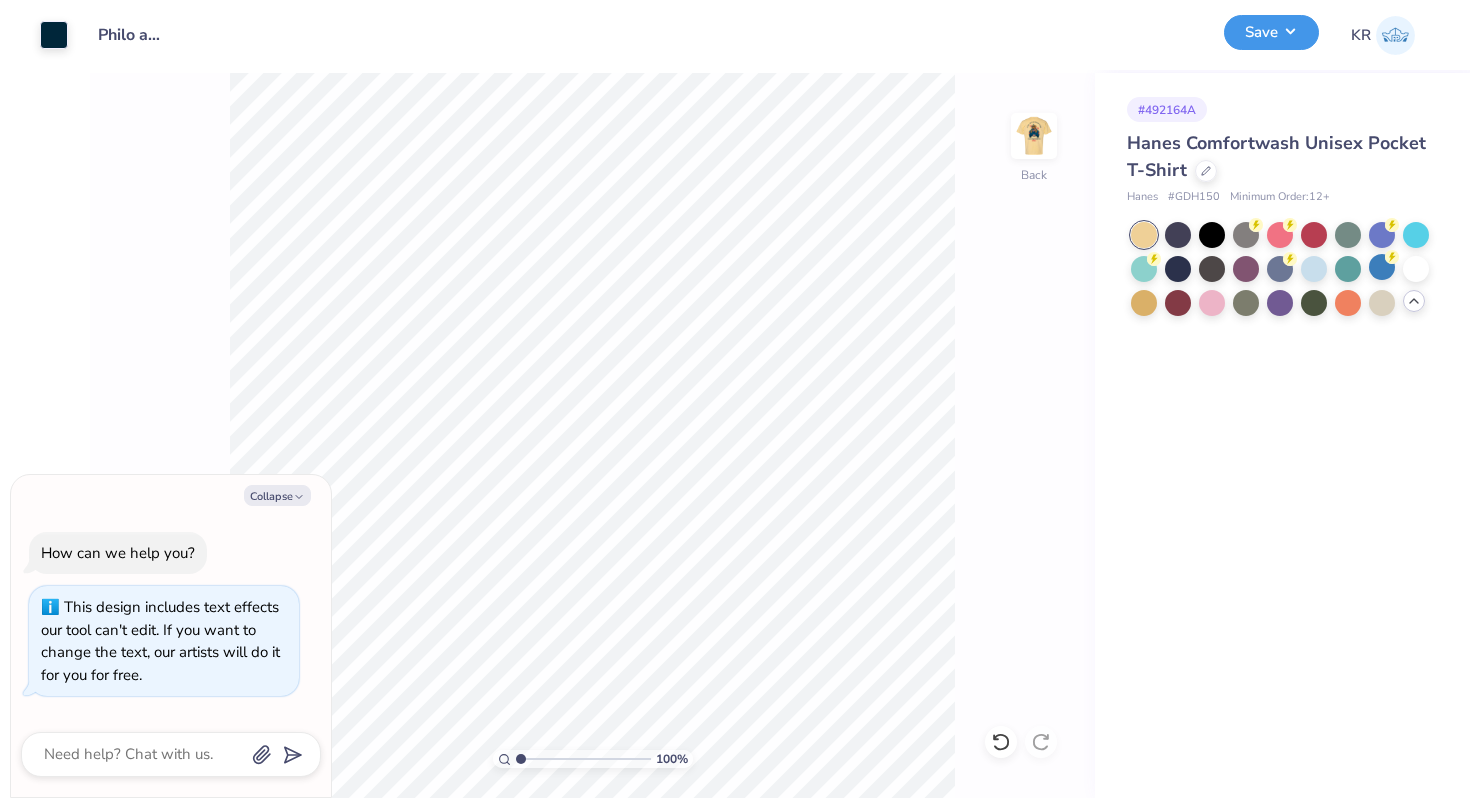 click on "Save" at bounding box center (1271, 32) 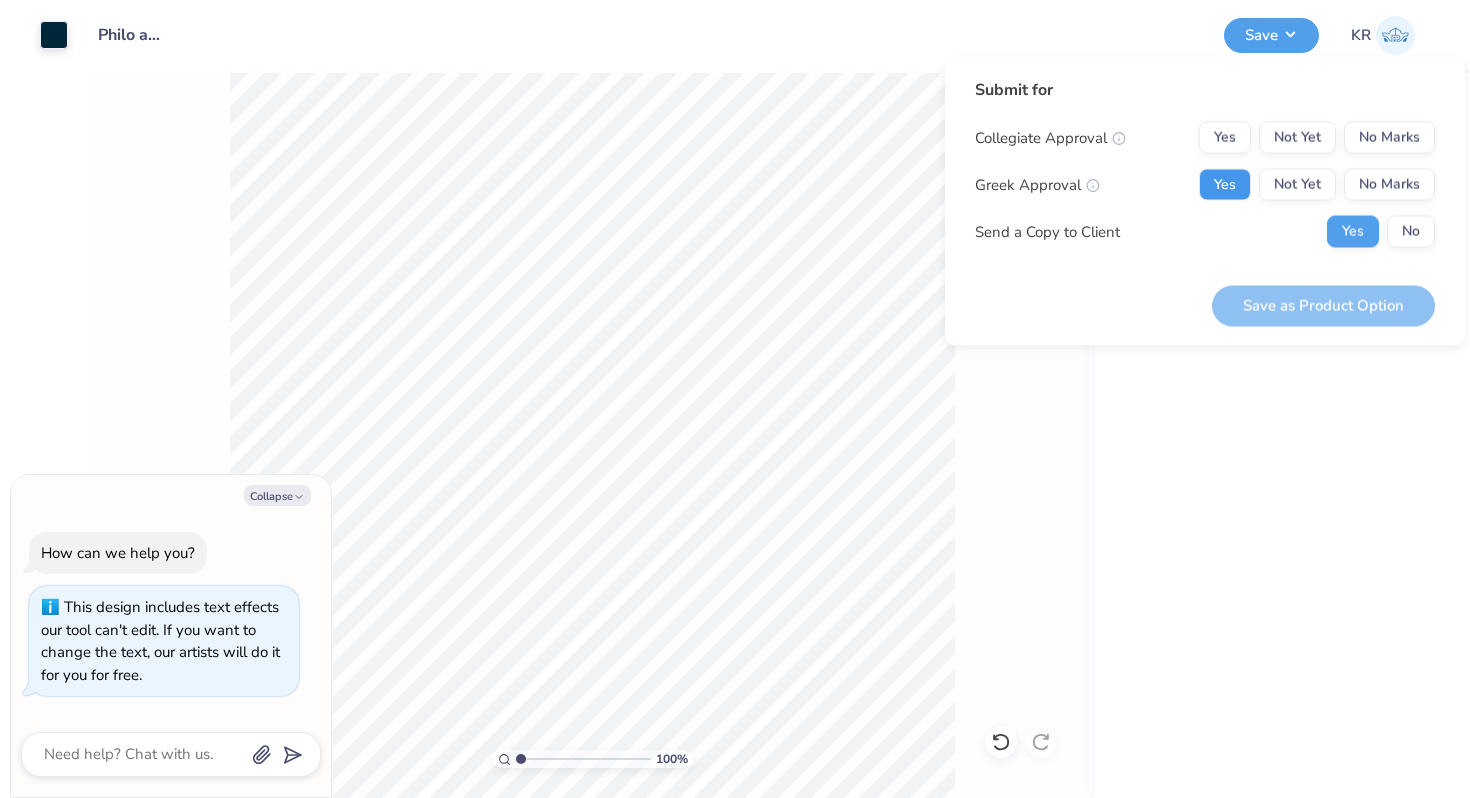 click on "Yes" at bounding box center (1225, 185) 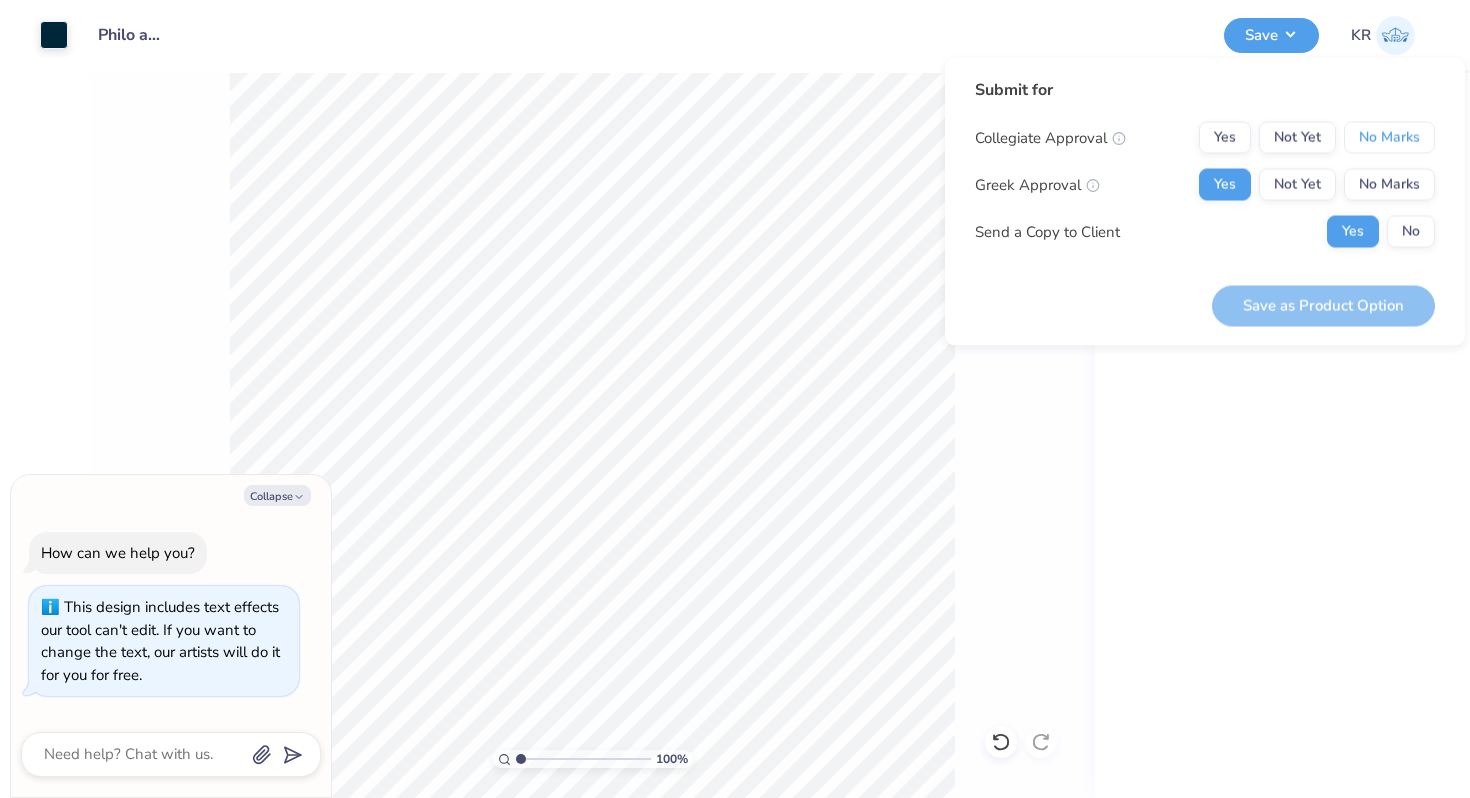 click on "No Marks" at bounding box center (1389, 138) 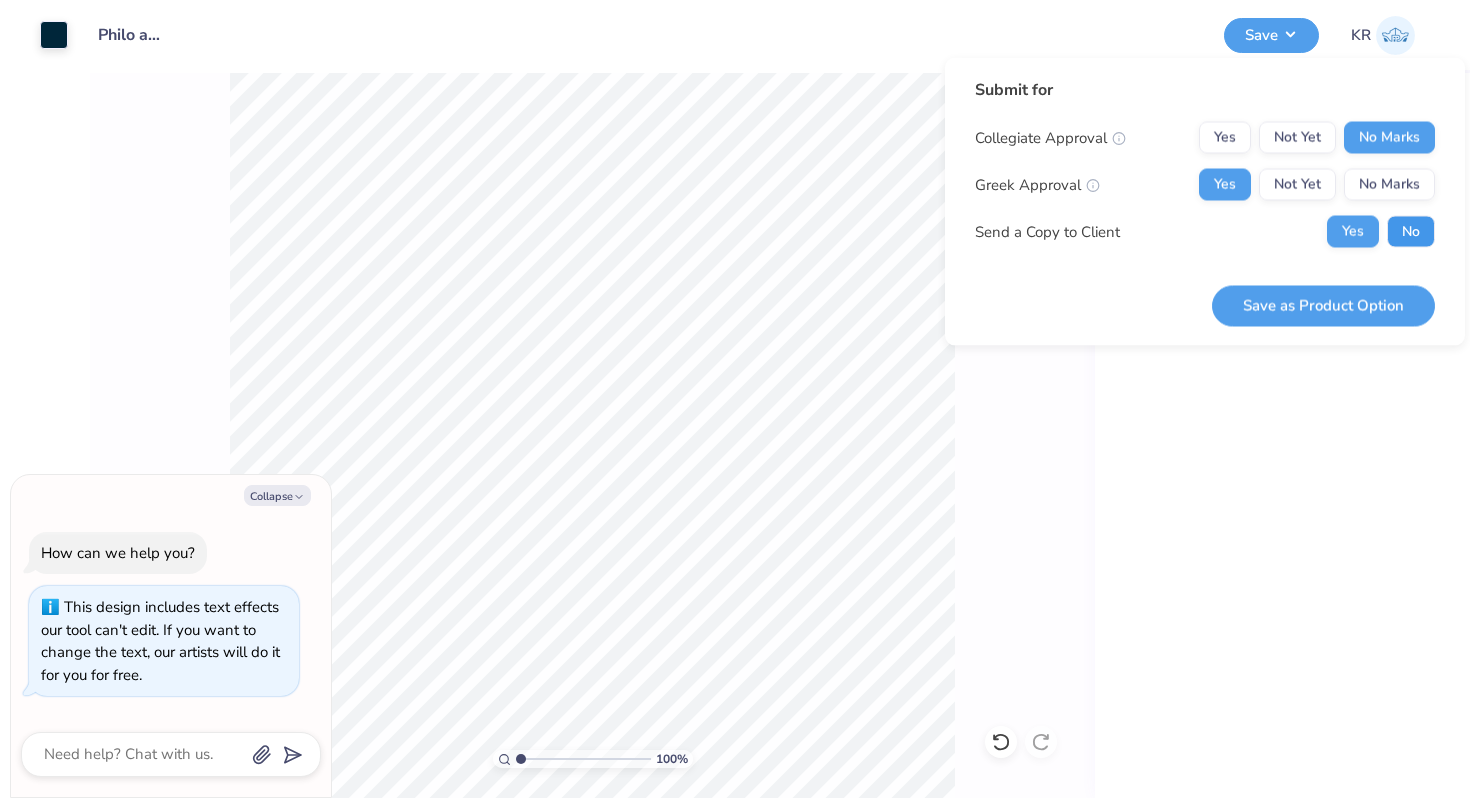 click on "No" at bounding box center [1411, 232] 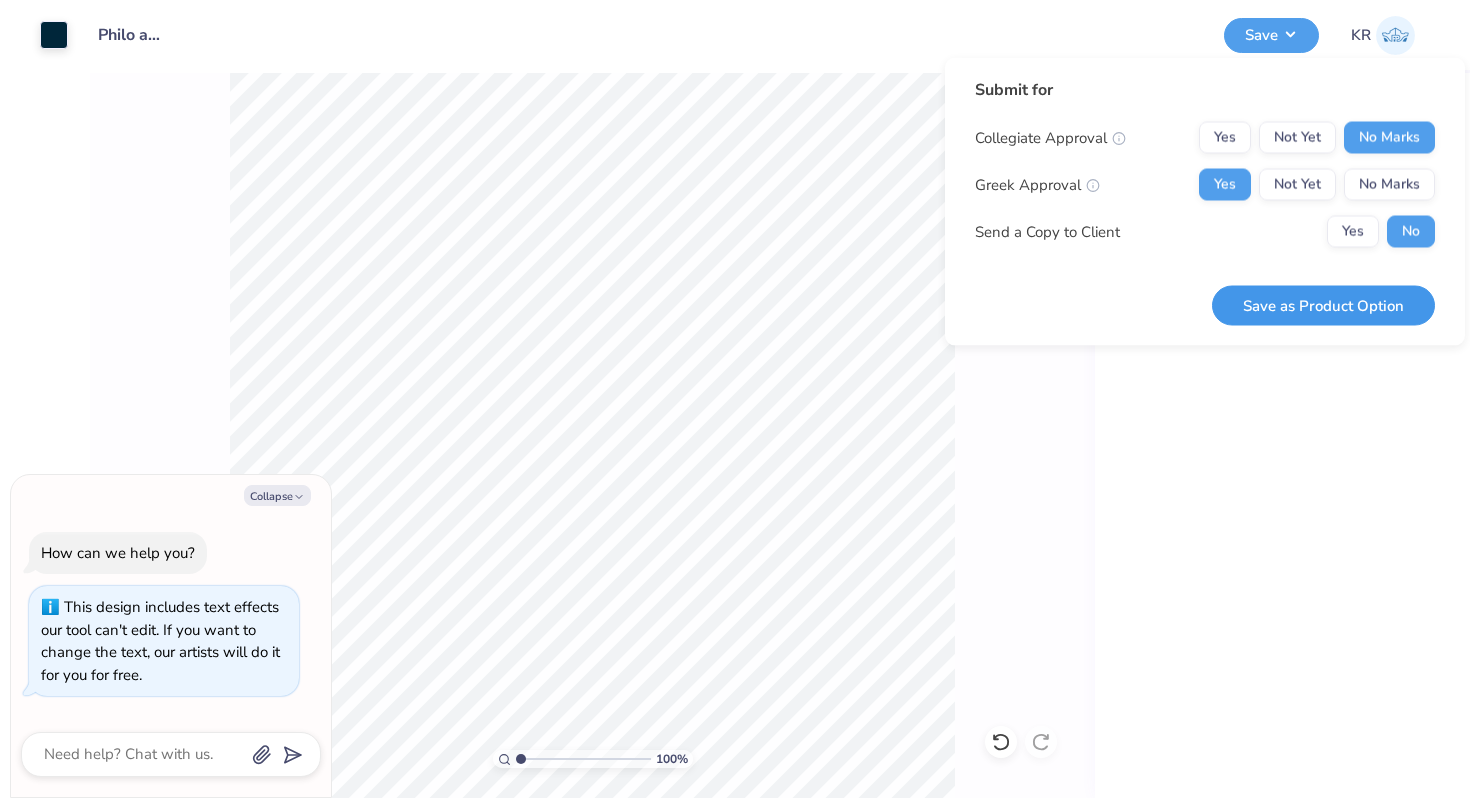 click on "Save as Product Option" at bounding box center [1323, 305] 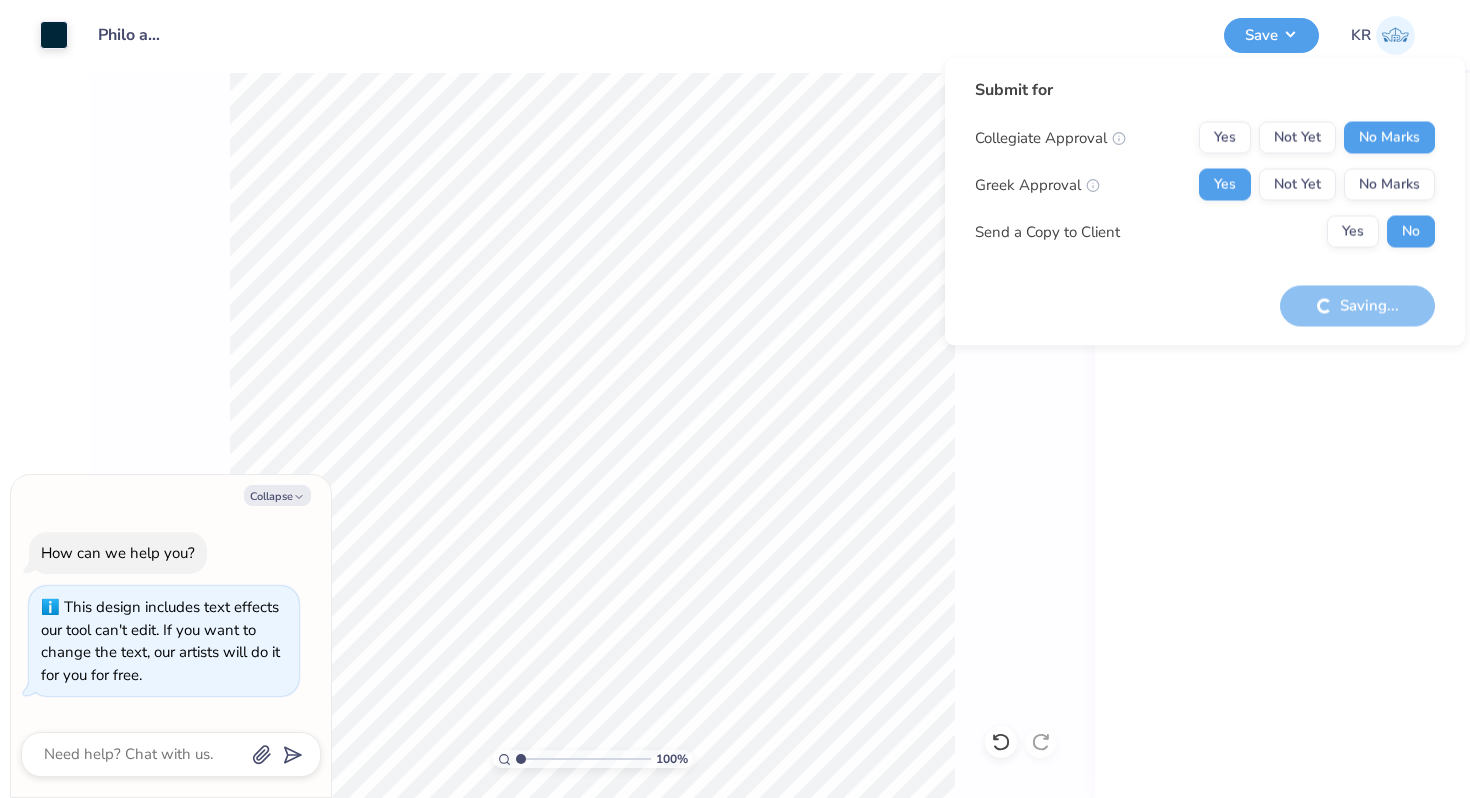type on "x" 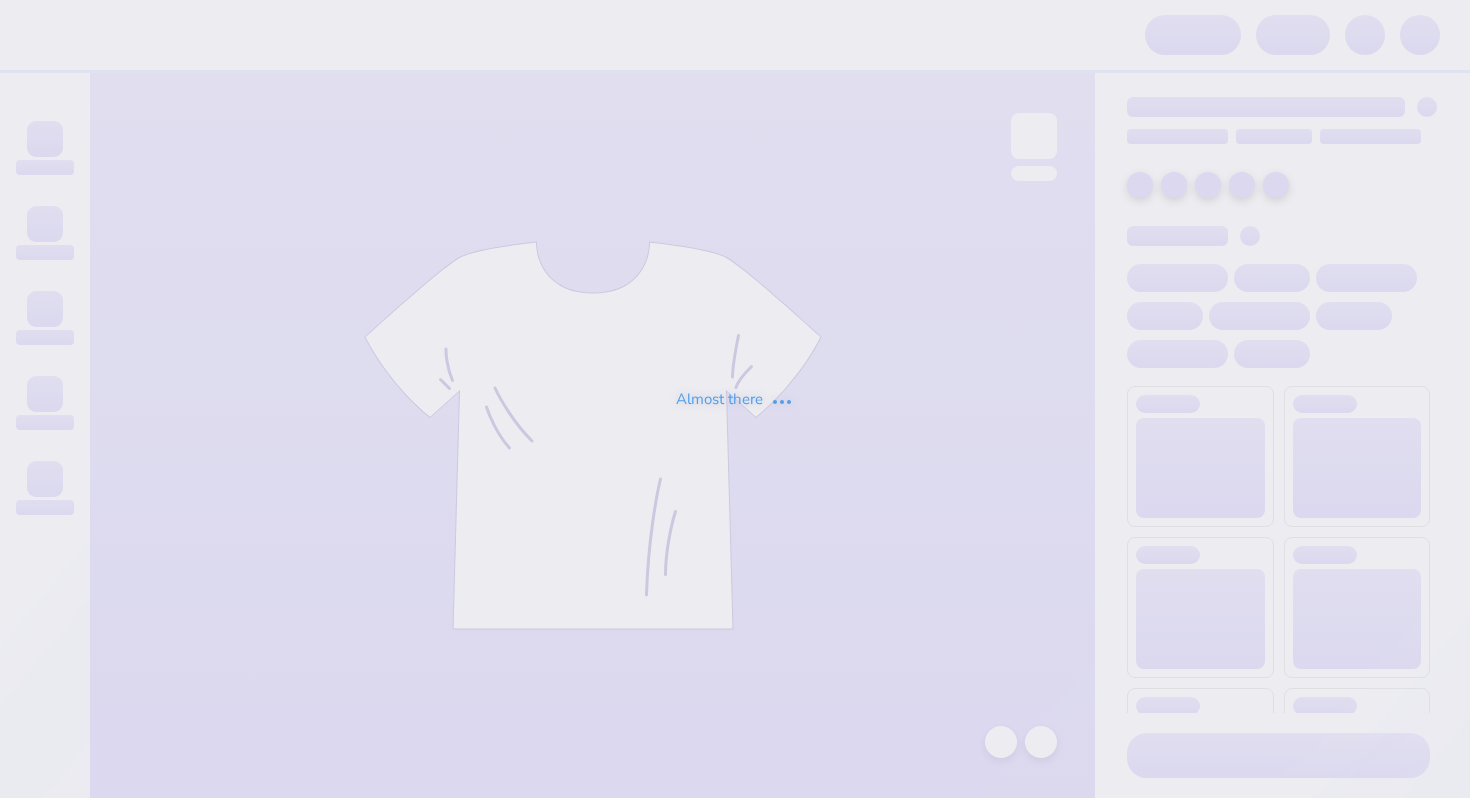 scroll, scrollTop: 0, scrollLeft: 0, axis: both 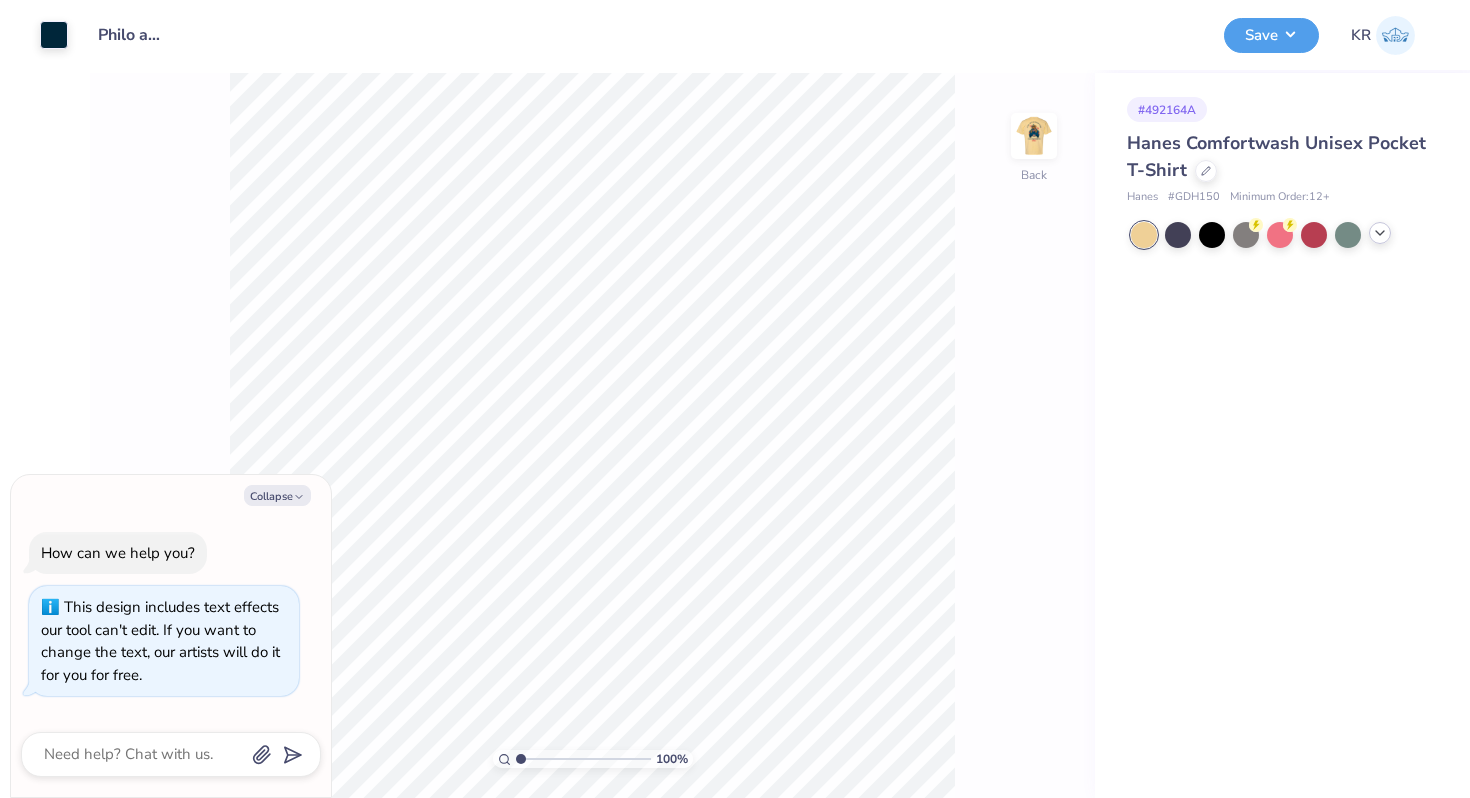 click 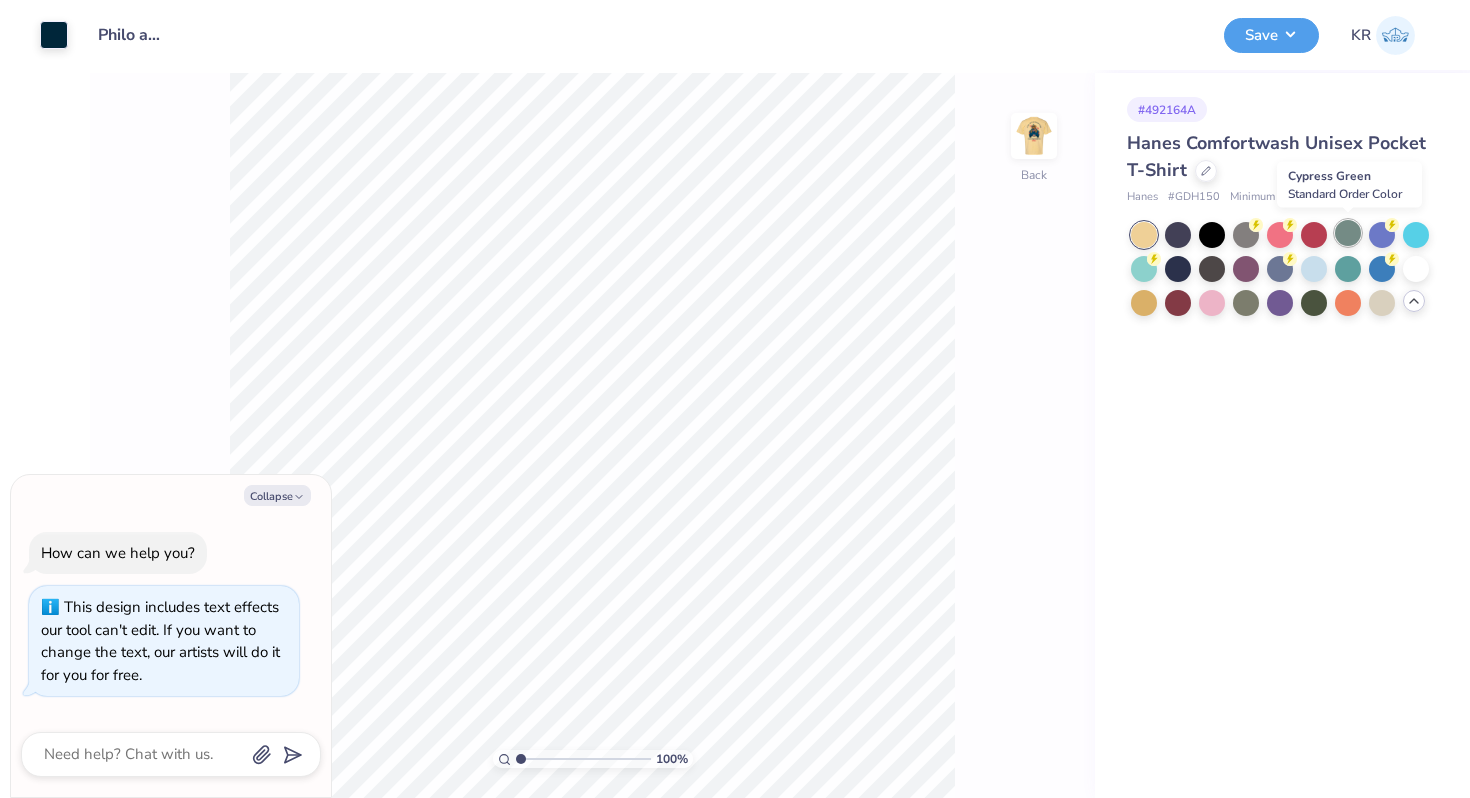click at bounding box center [1348, 233] 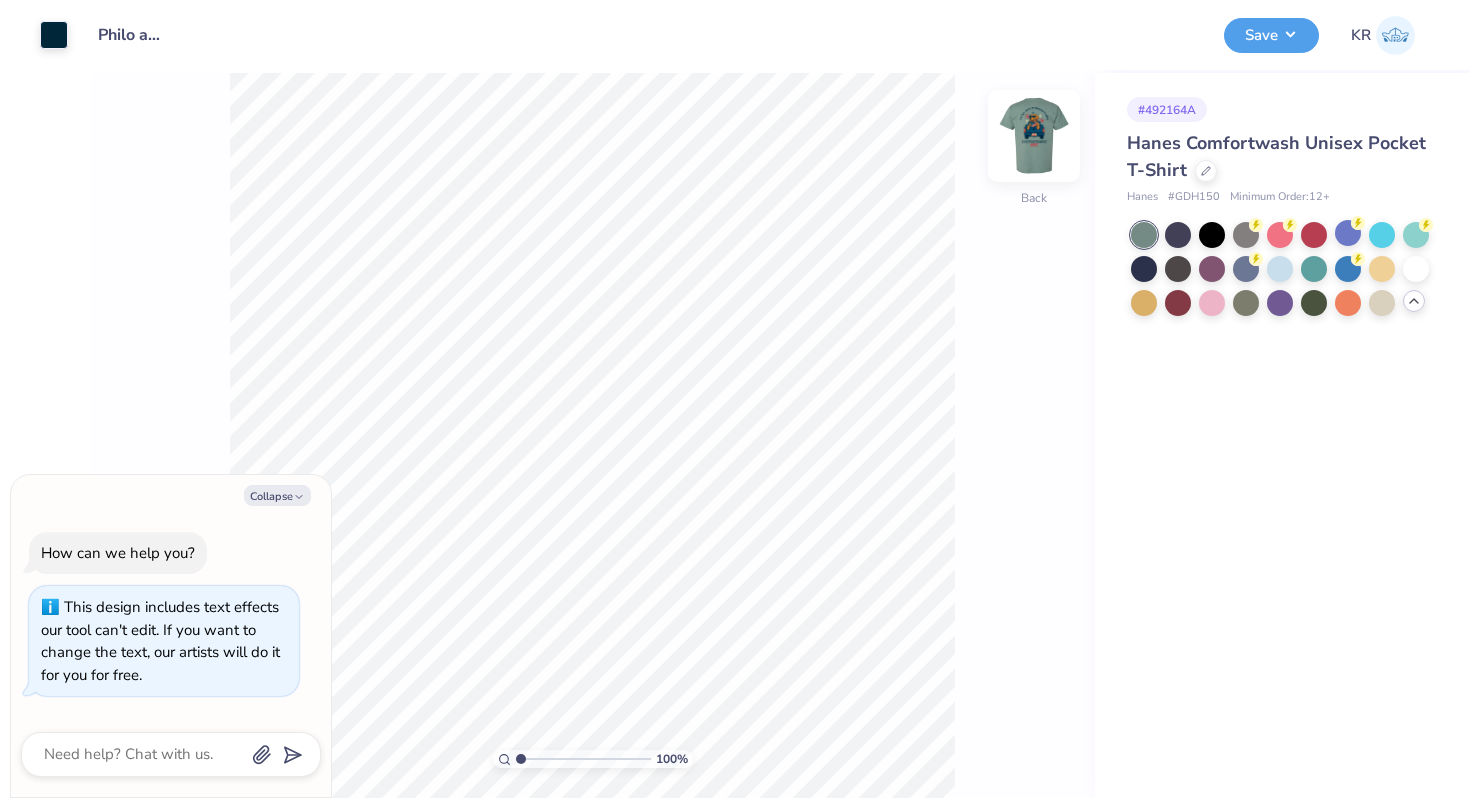 click at bounding box center [1034, 136] 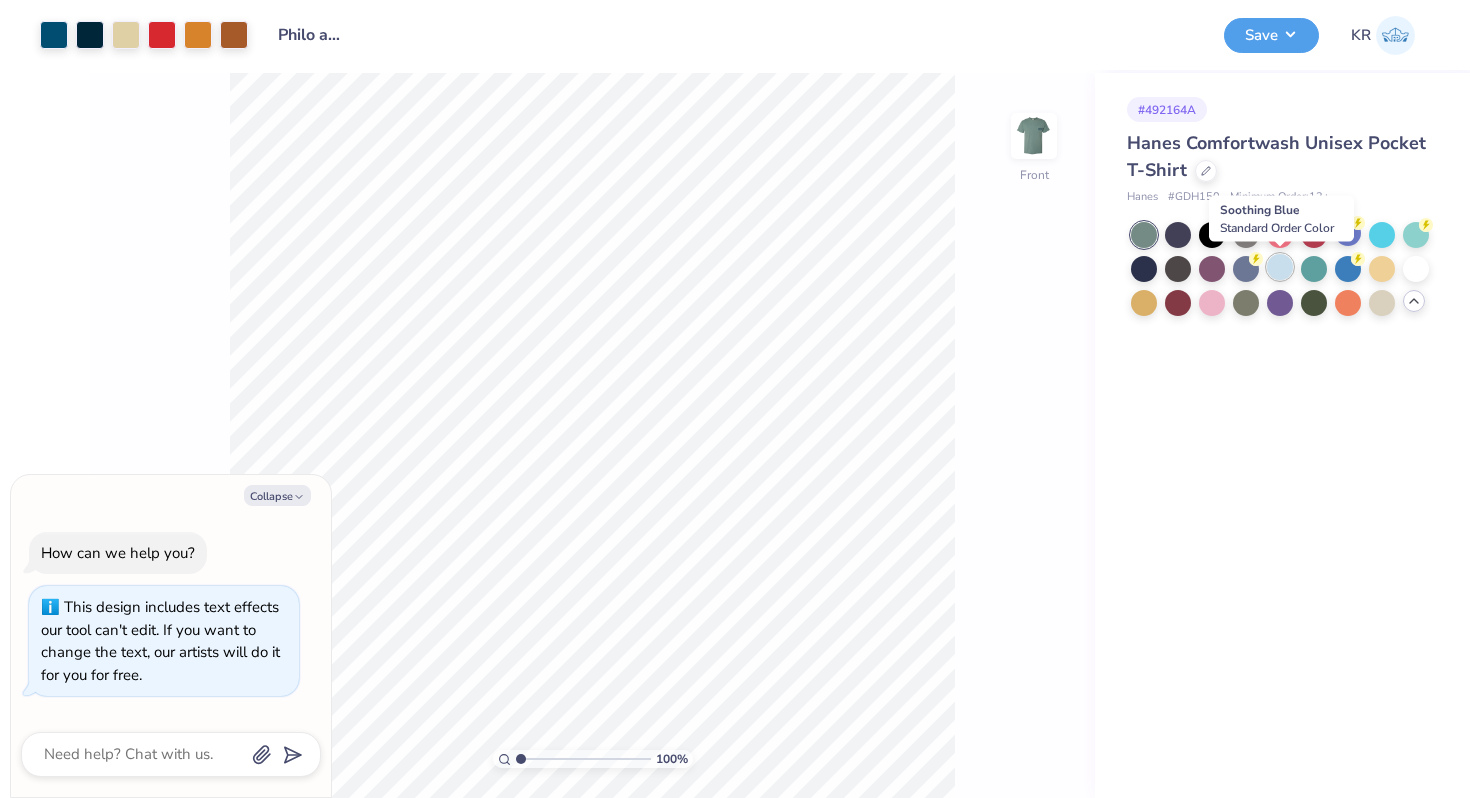click at bounding box center (1280, 267) 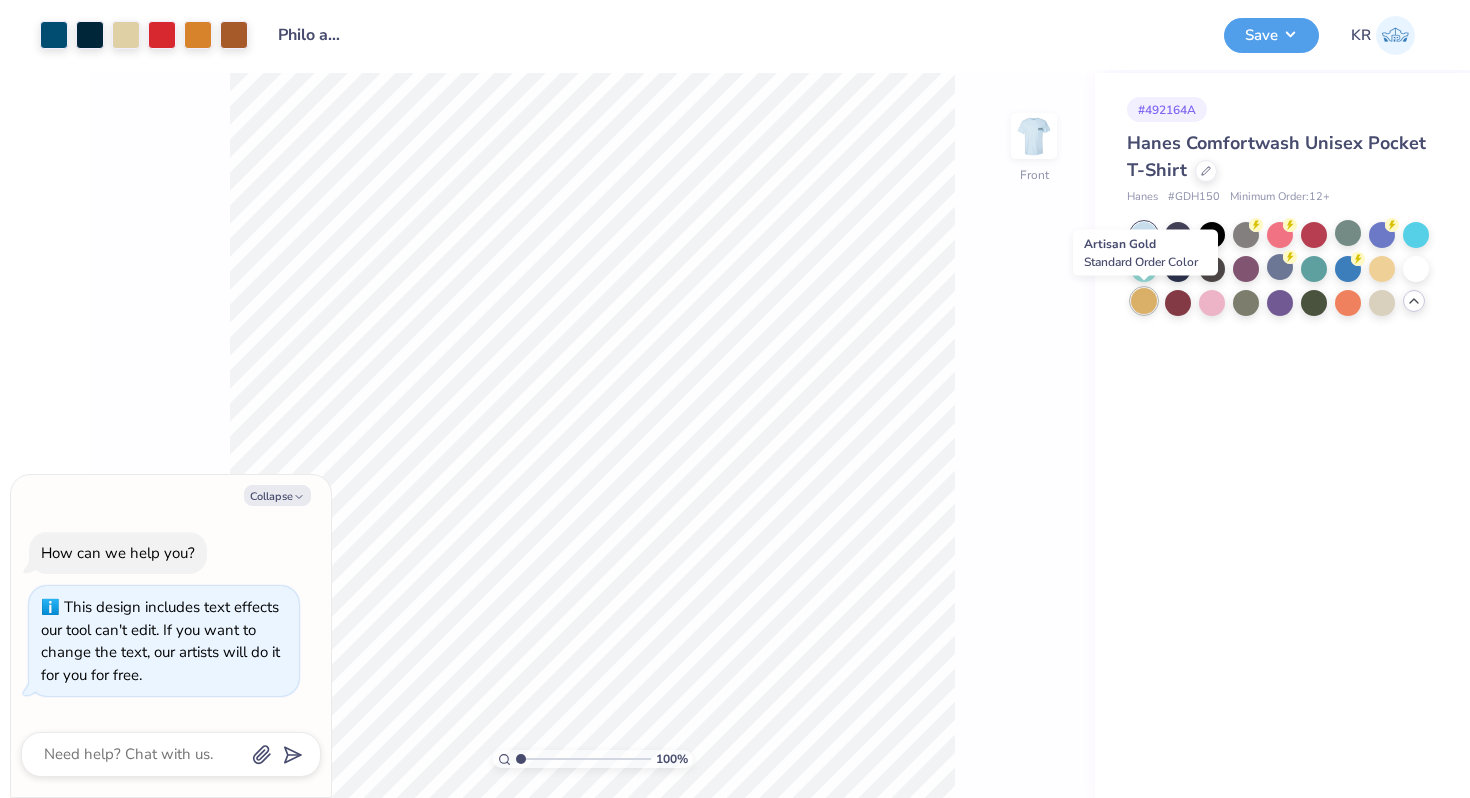 click at bounding box center (1144, 301) 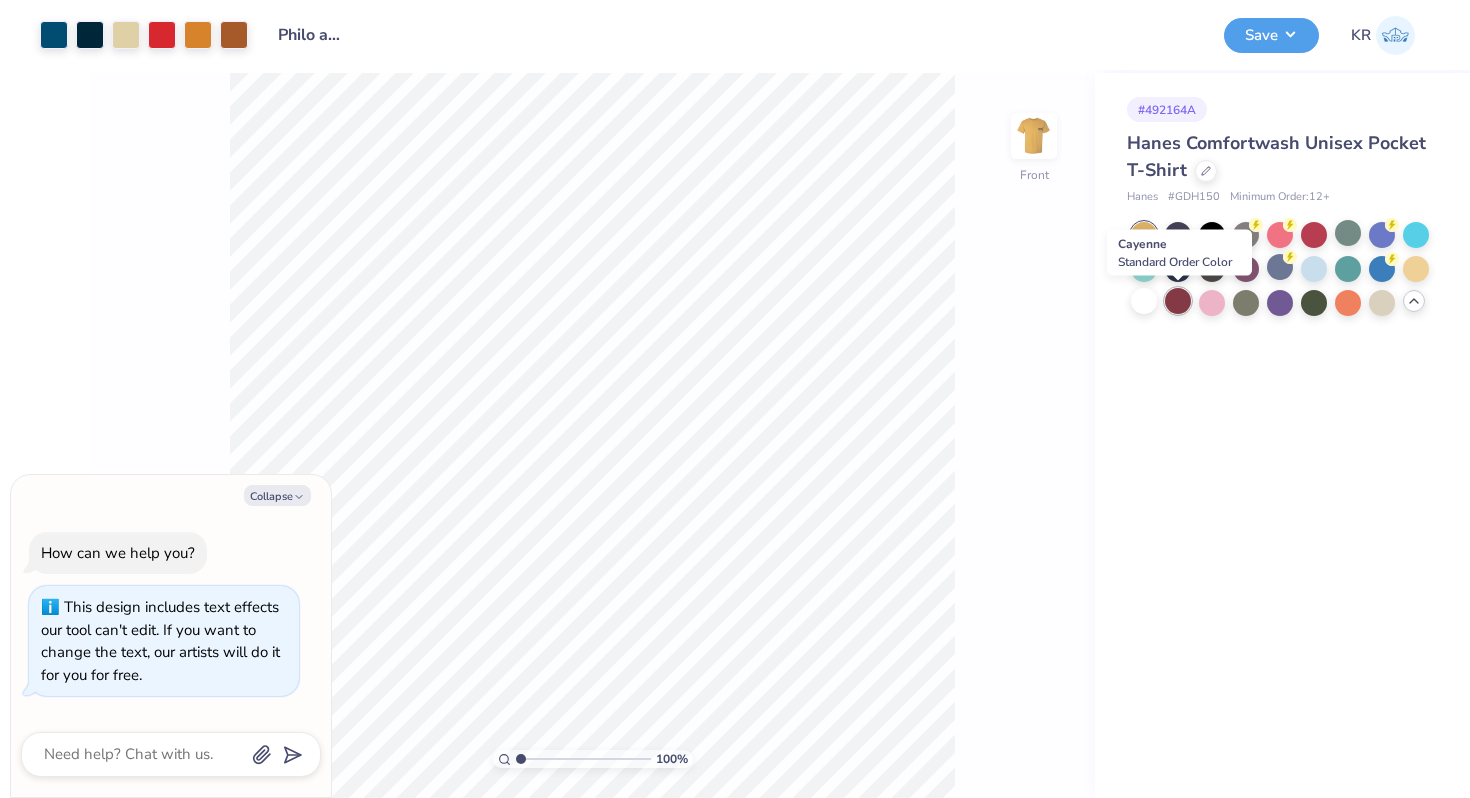 click at bounding box center [1178, 301] 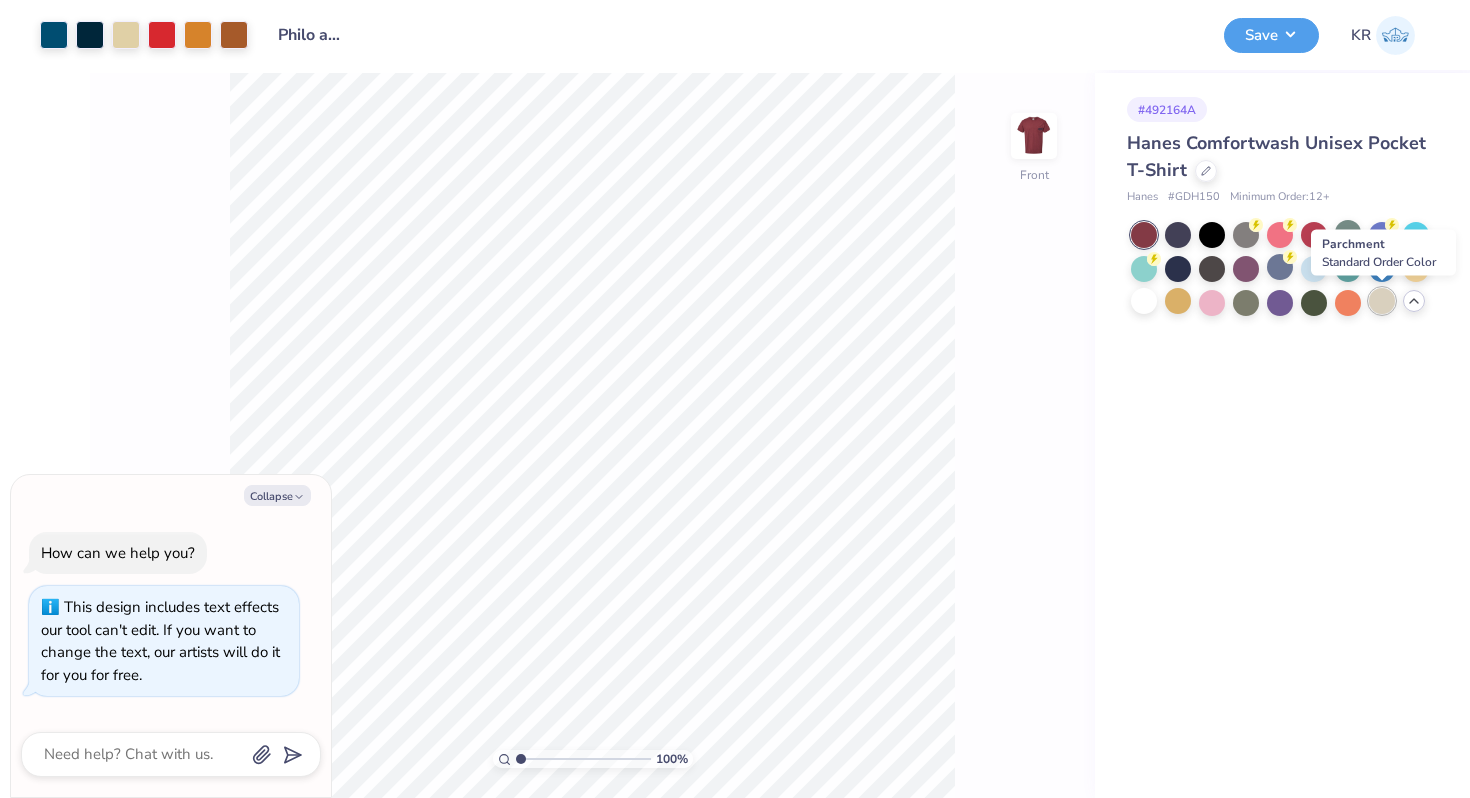 click at bounding box center (1382, 301) 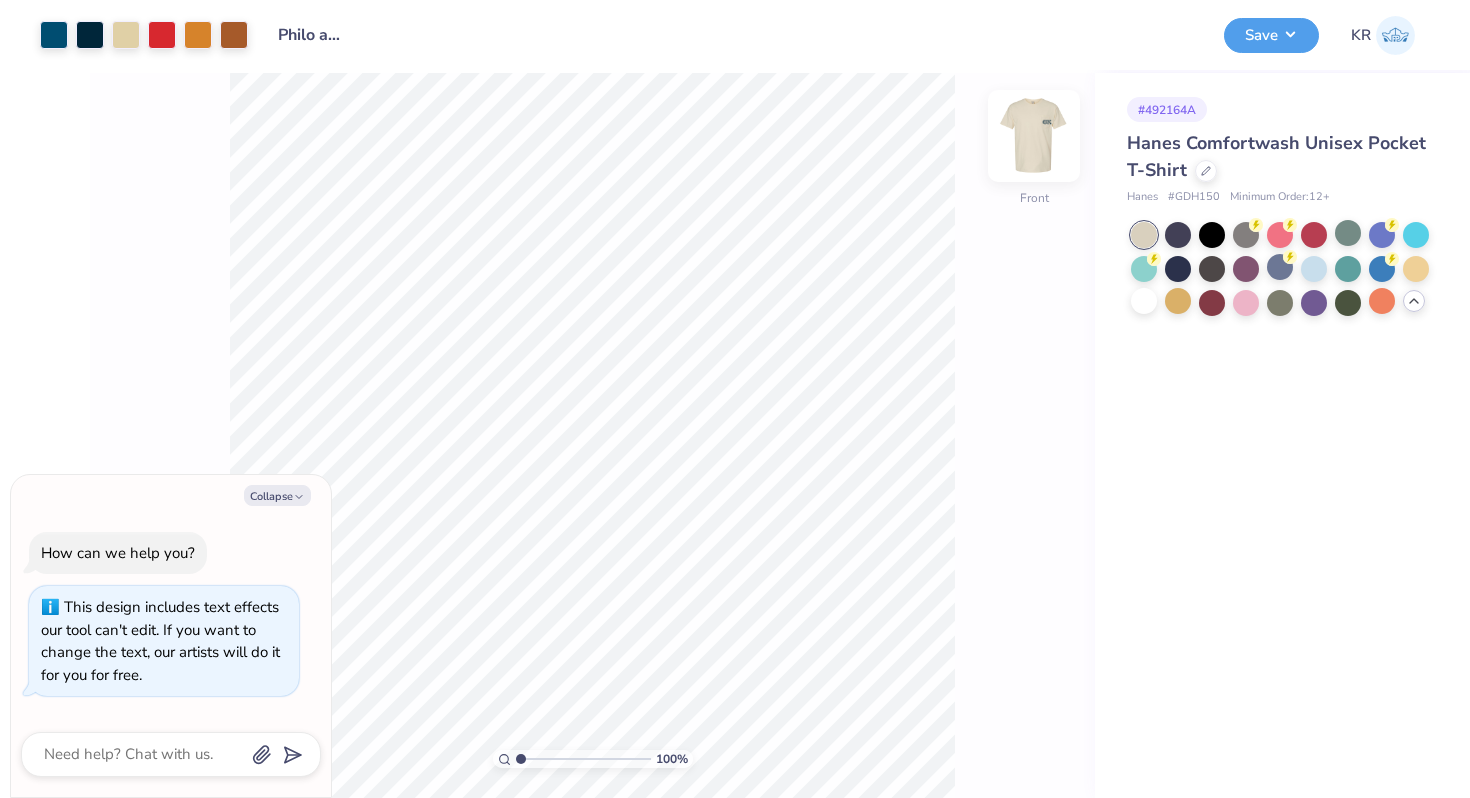 click at bounding box center [1034, 136] 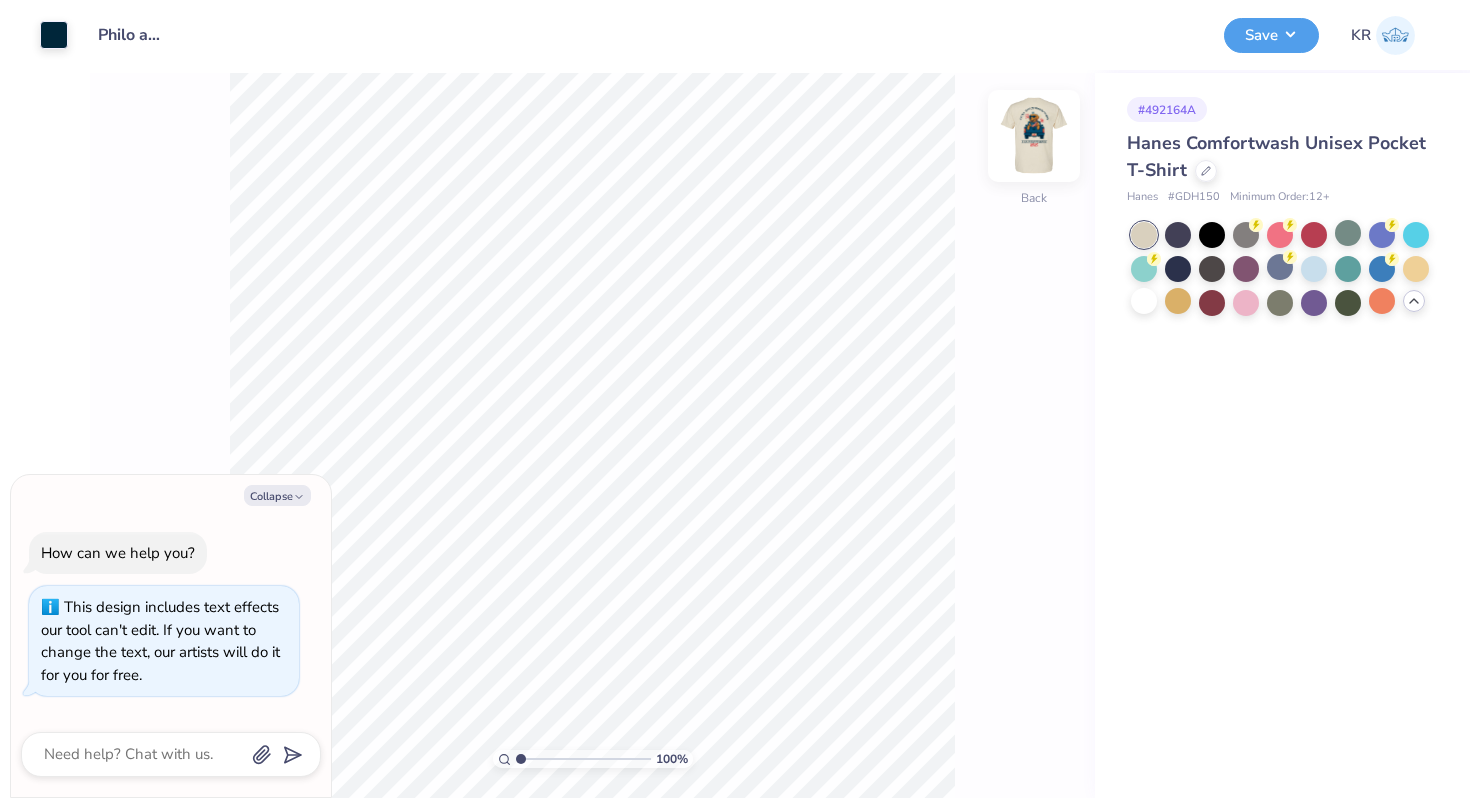 click at bounding box center (1034, 136) 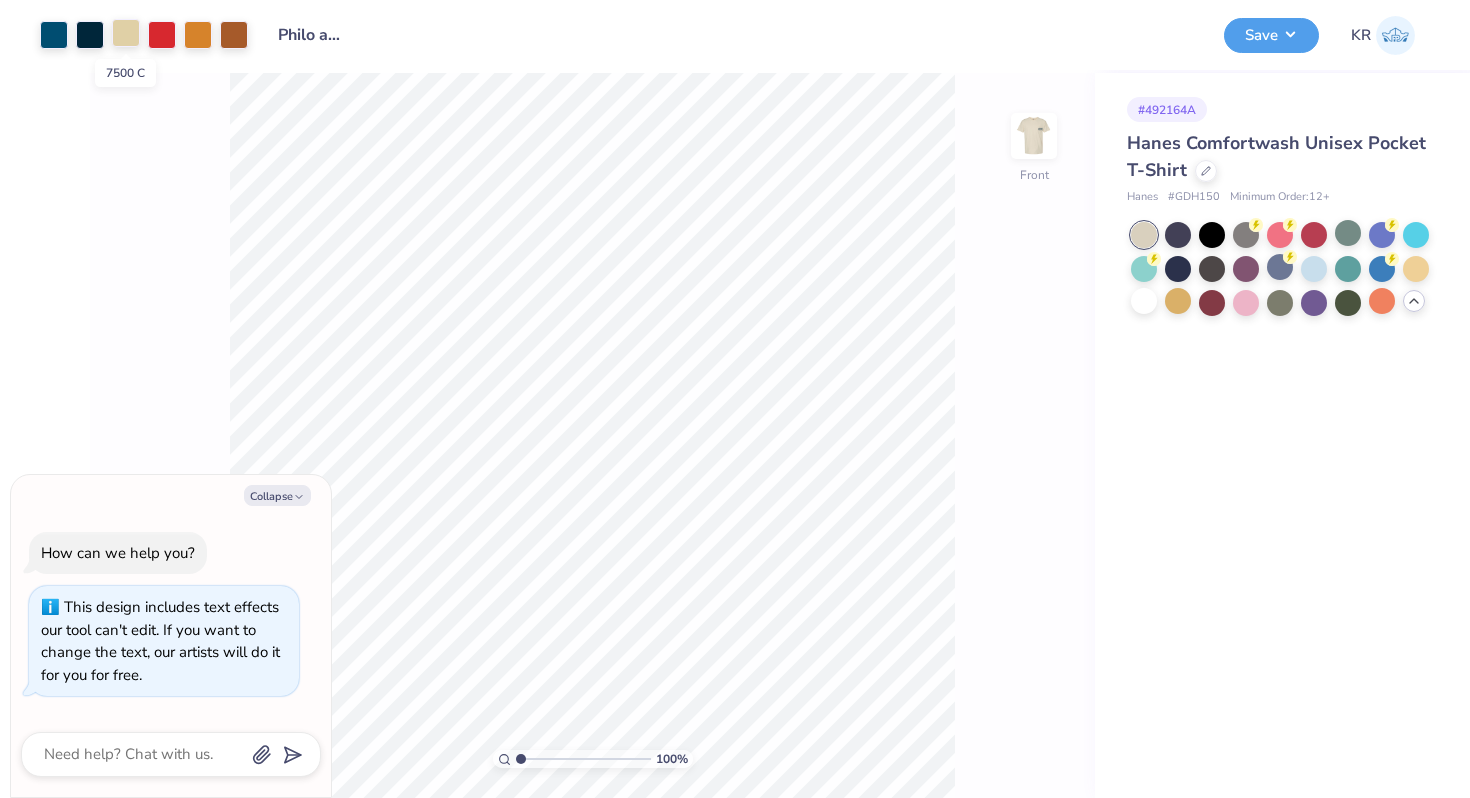 click at bounding box center (126, 33) 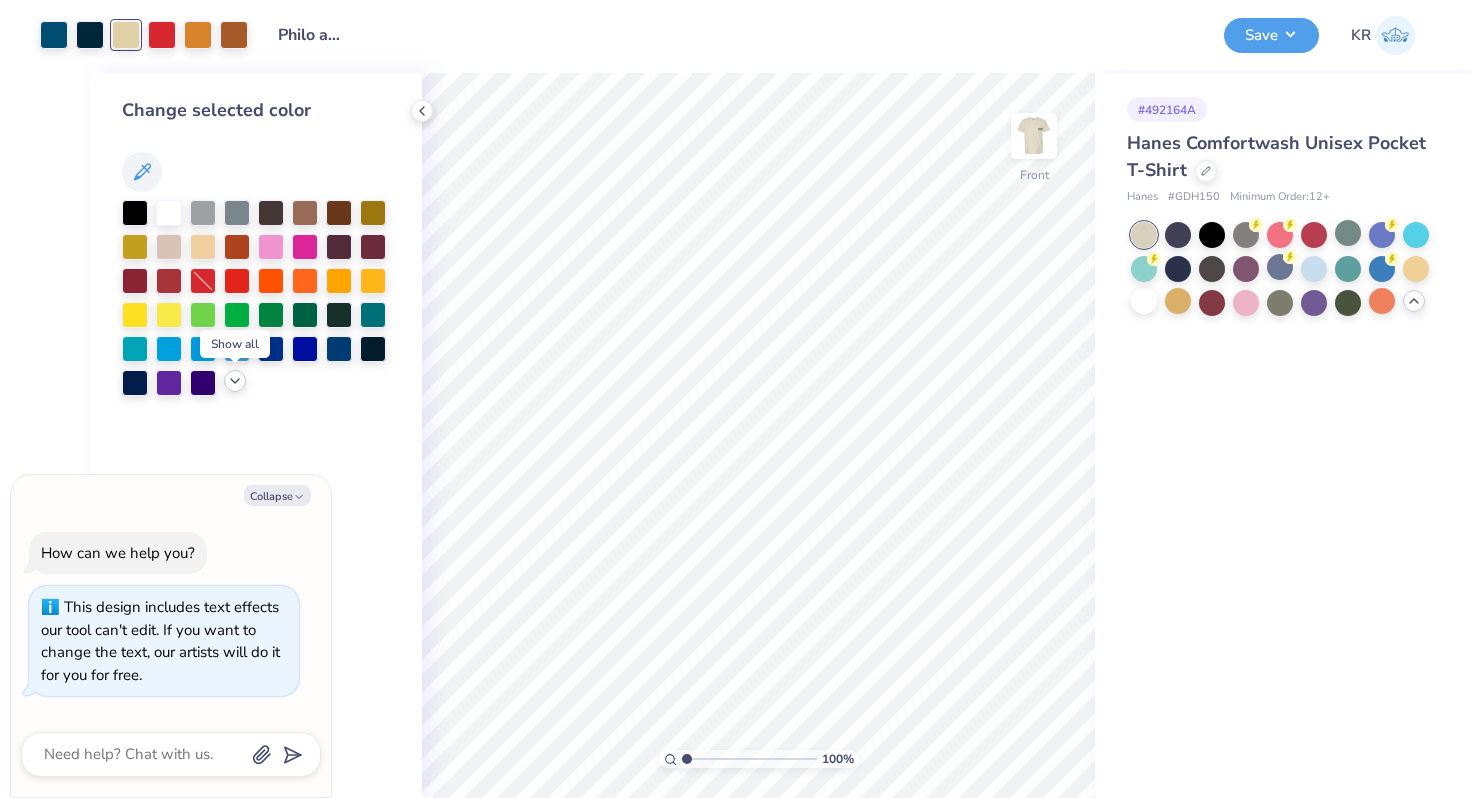 click 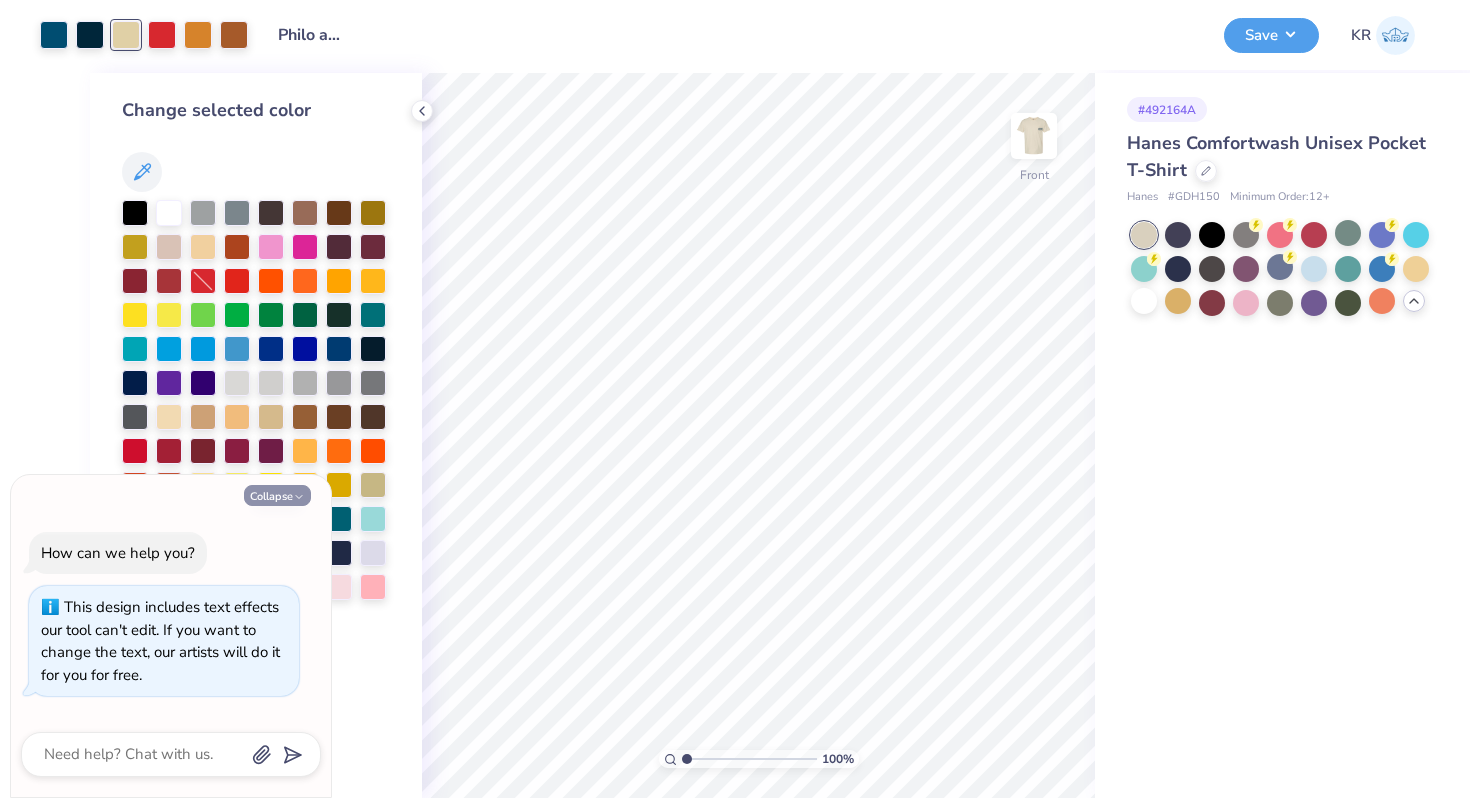 click on "Collapse" at bounding box center (277, 495) 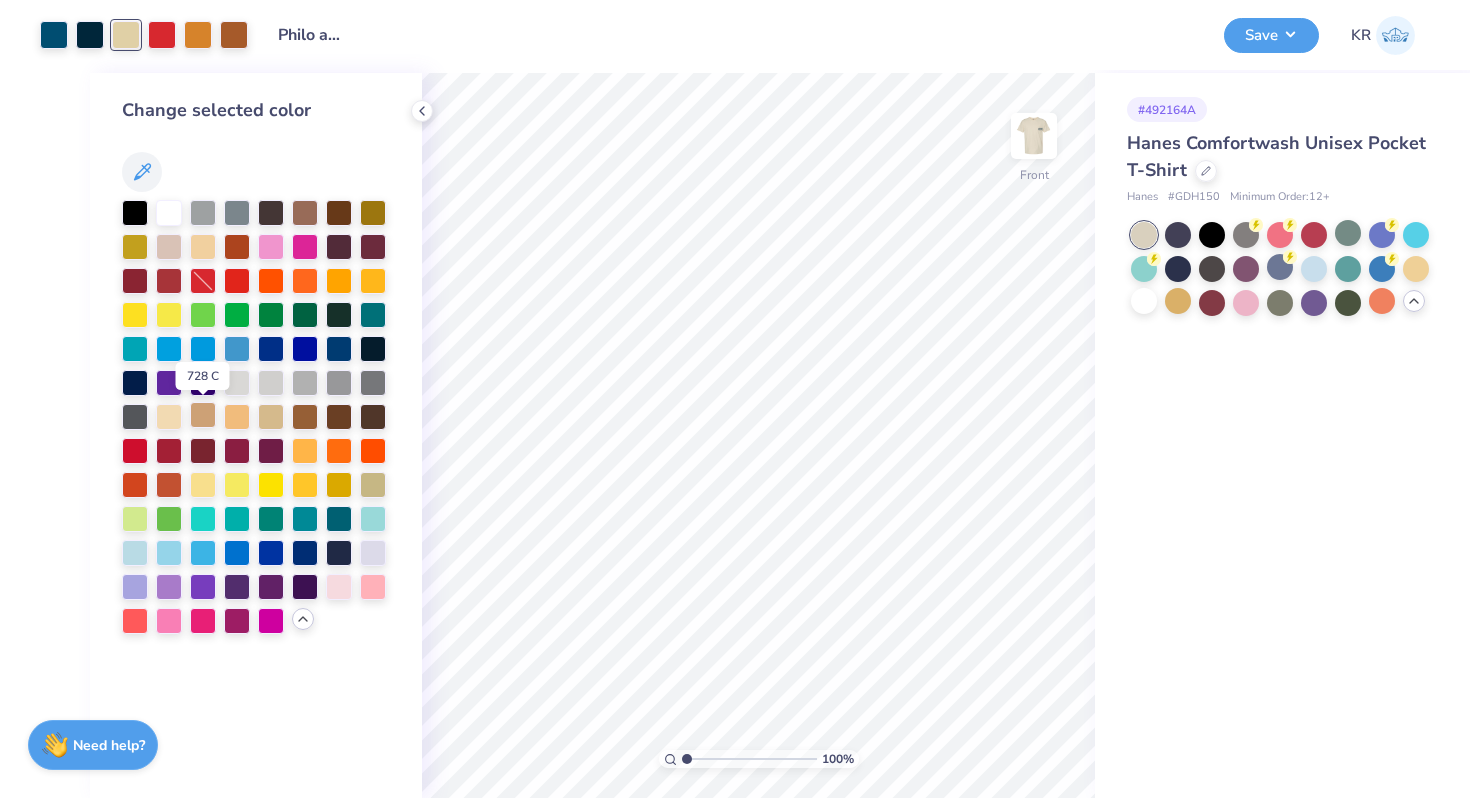 click at bounding box center [203, 415] 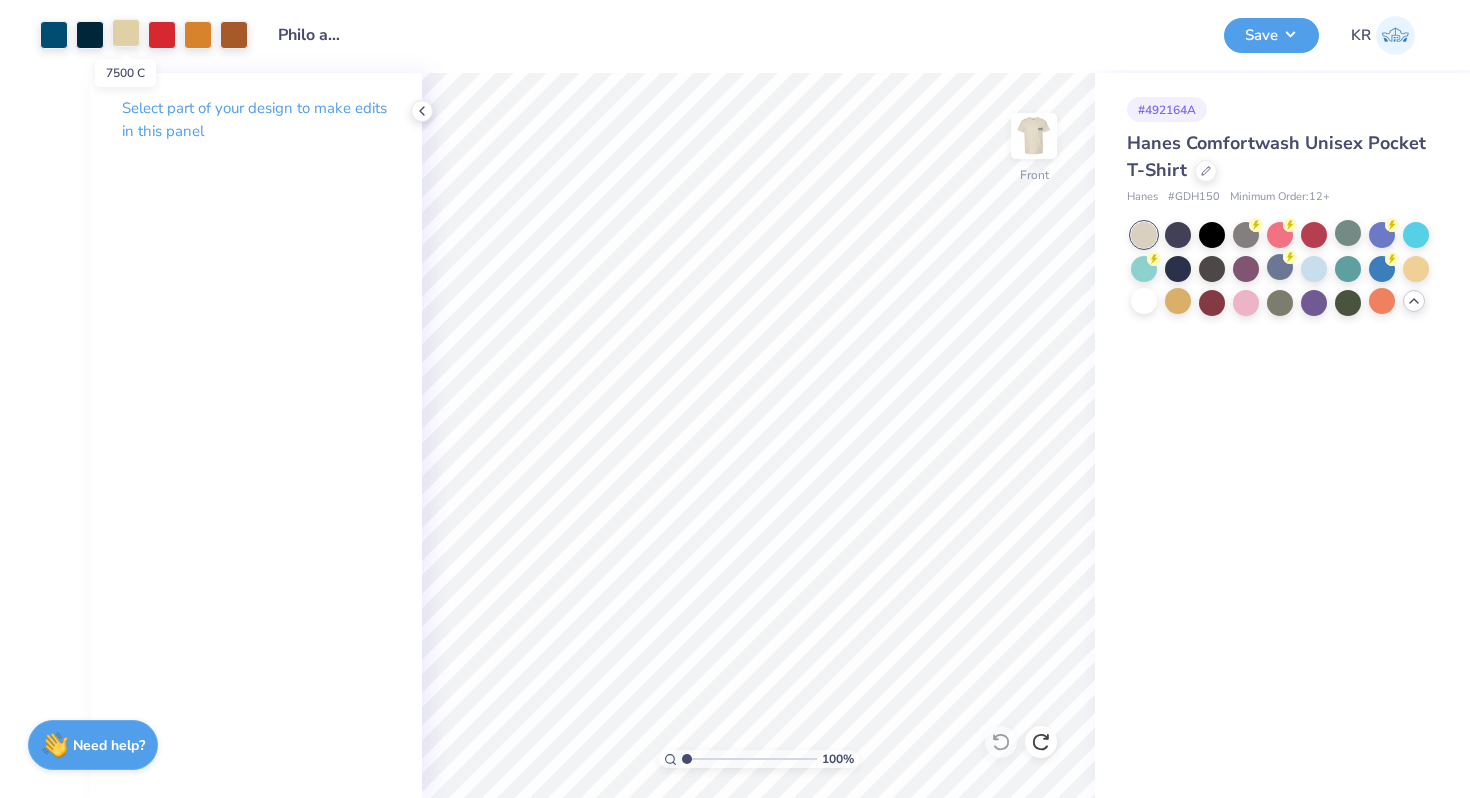click at bounding box center (126, 33) 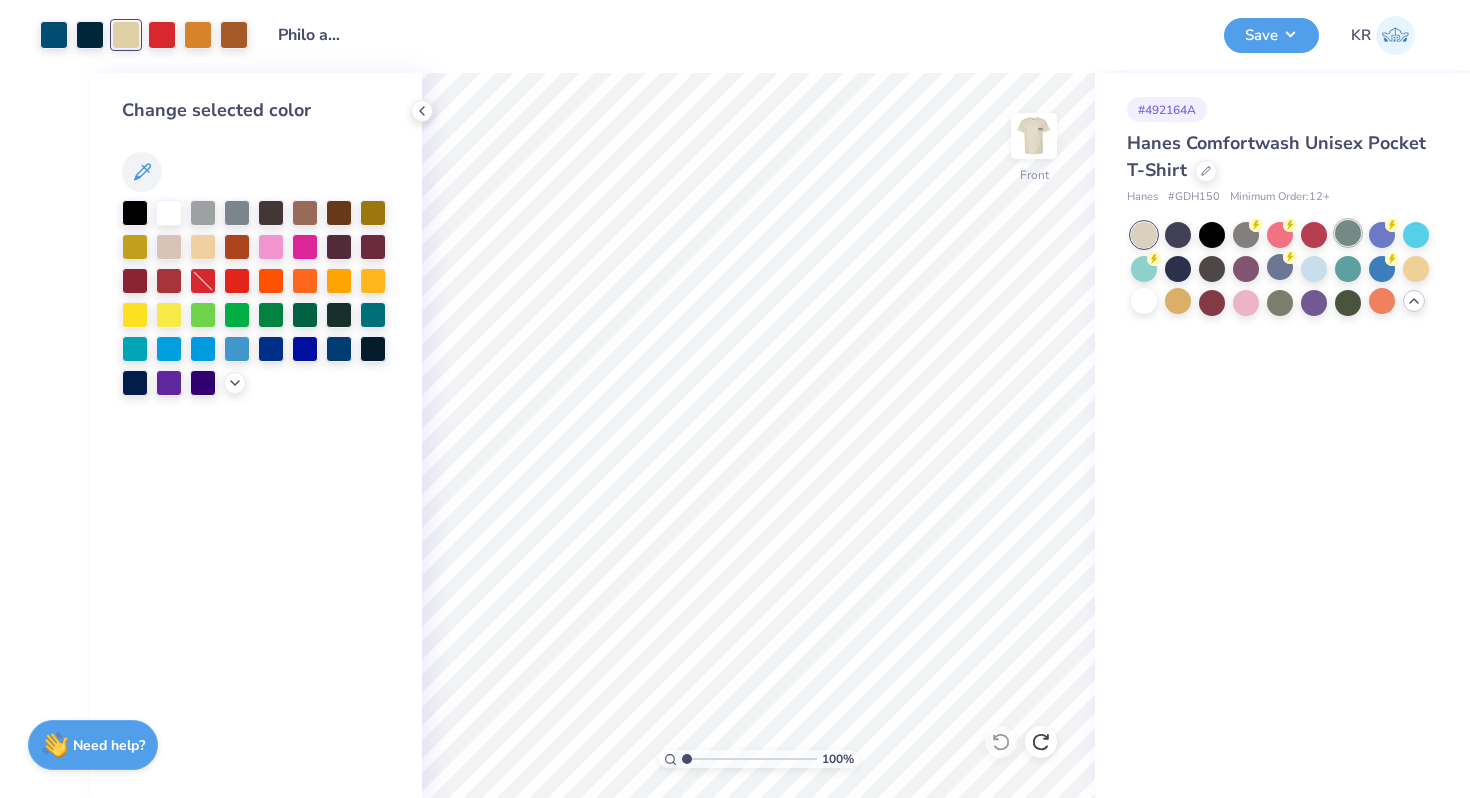 click at bounding box center [1348, 233] 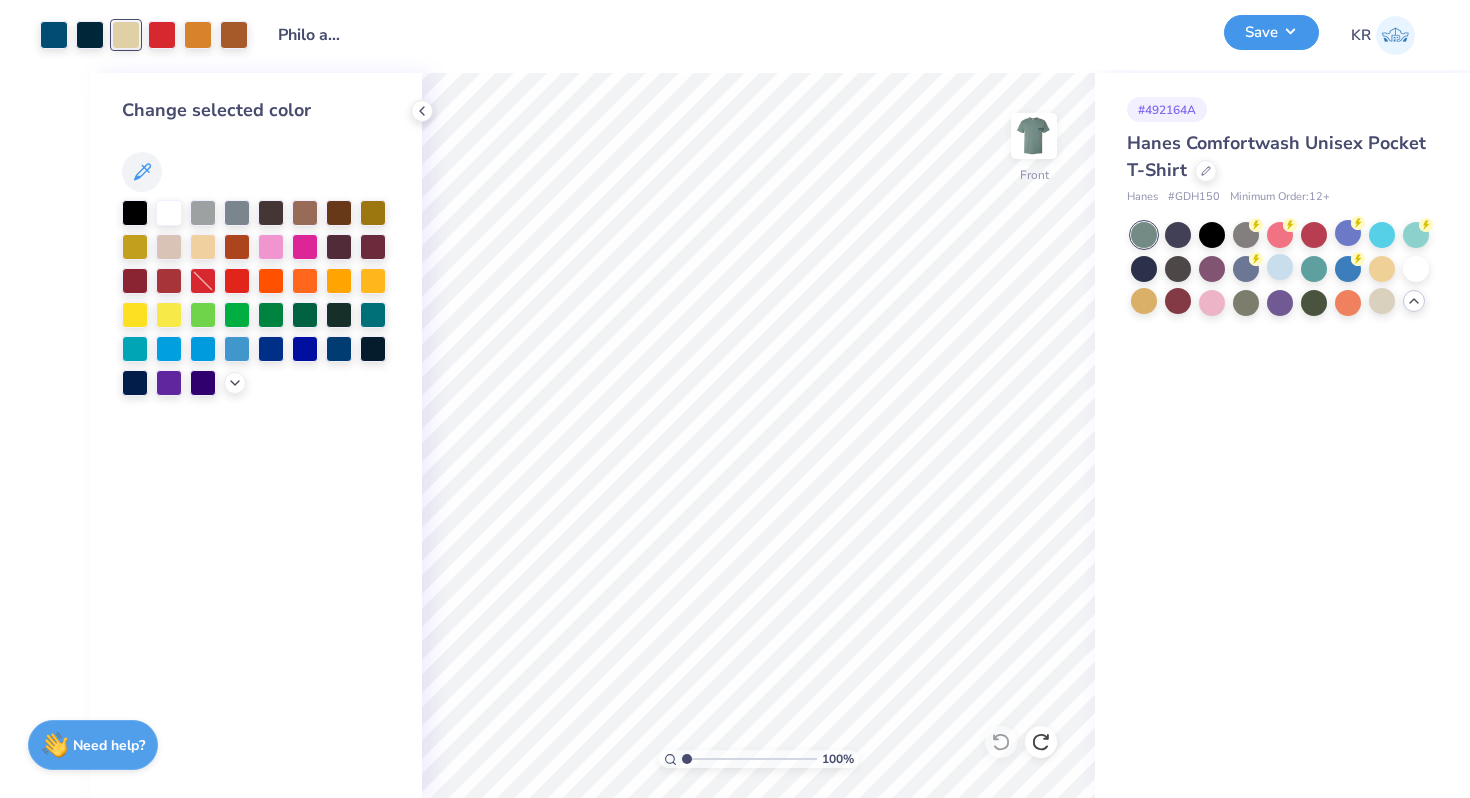 click on "Save" at bounding box center [1271, 32] 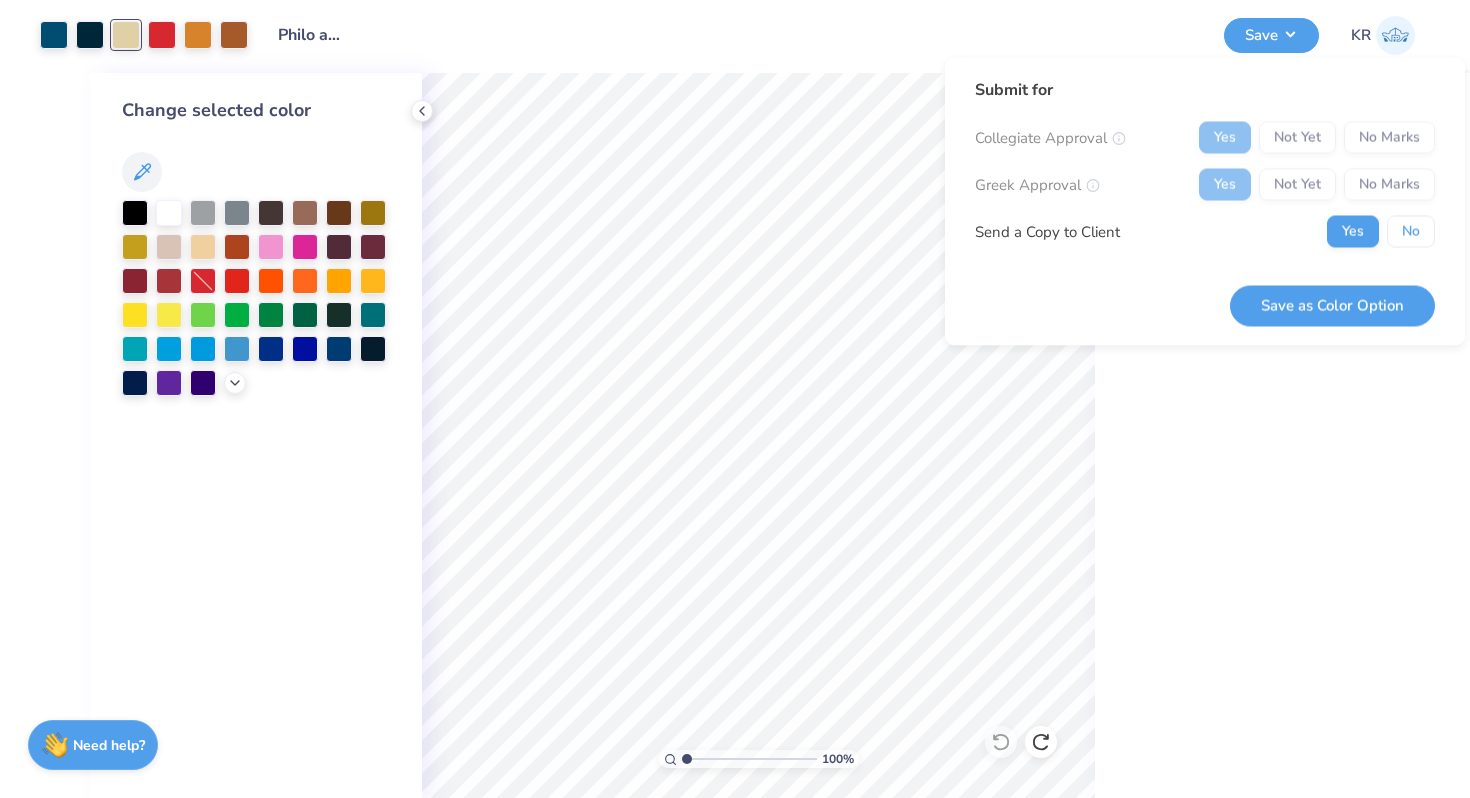 drag, startPoint x: 1404, startPoint y: 234, endPoint x: 1400, endPoint y: 265, distance: 31.257 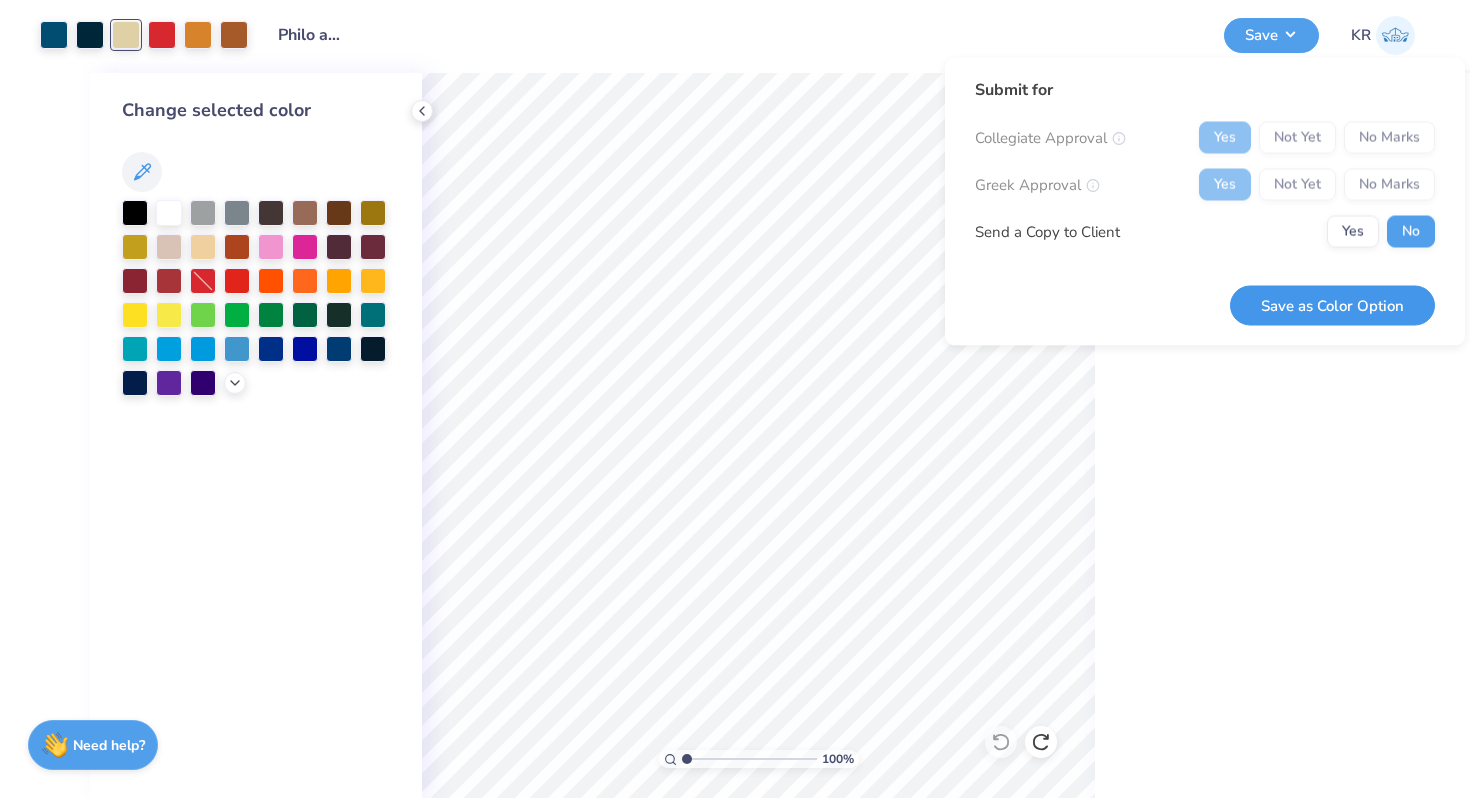 click on "Save as Color Option" at bounding box center [1332, 305] 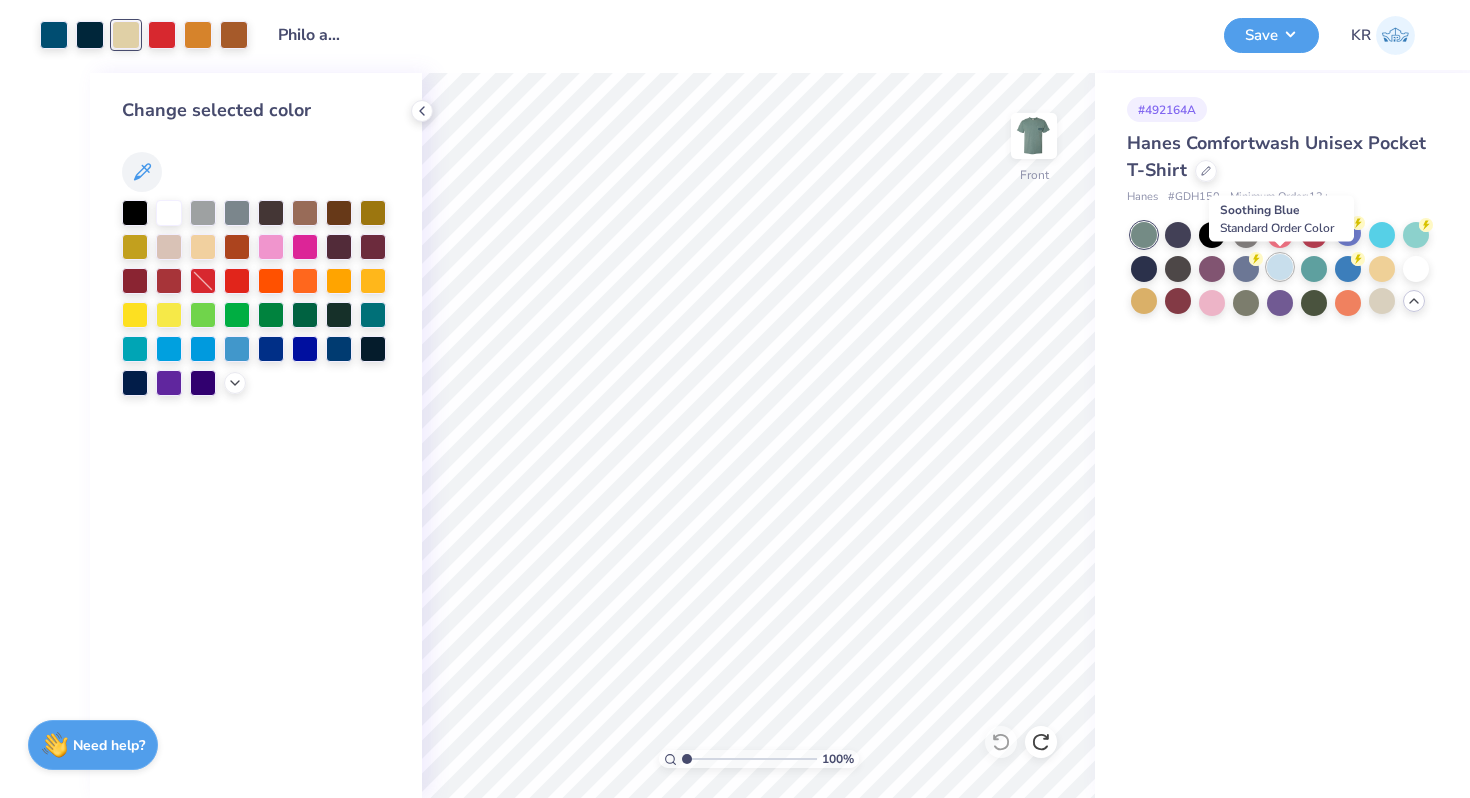 click at bounding box center (1280, 267) 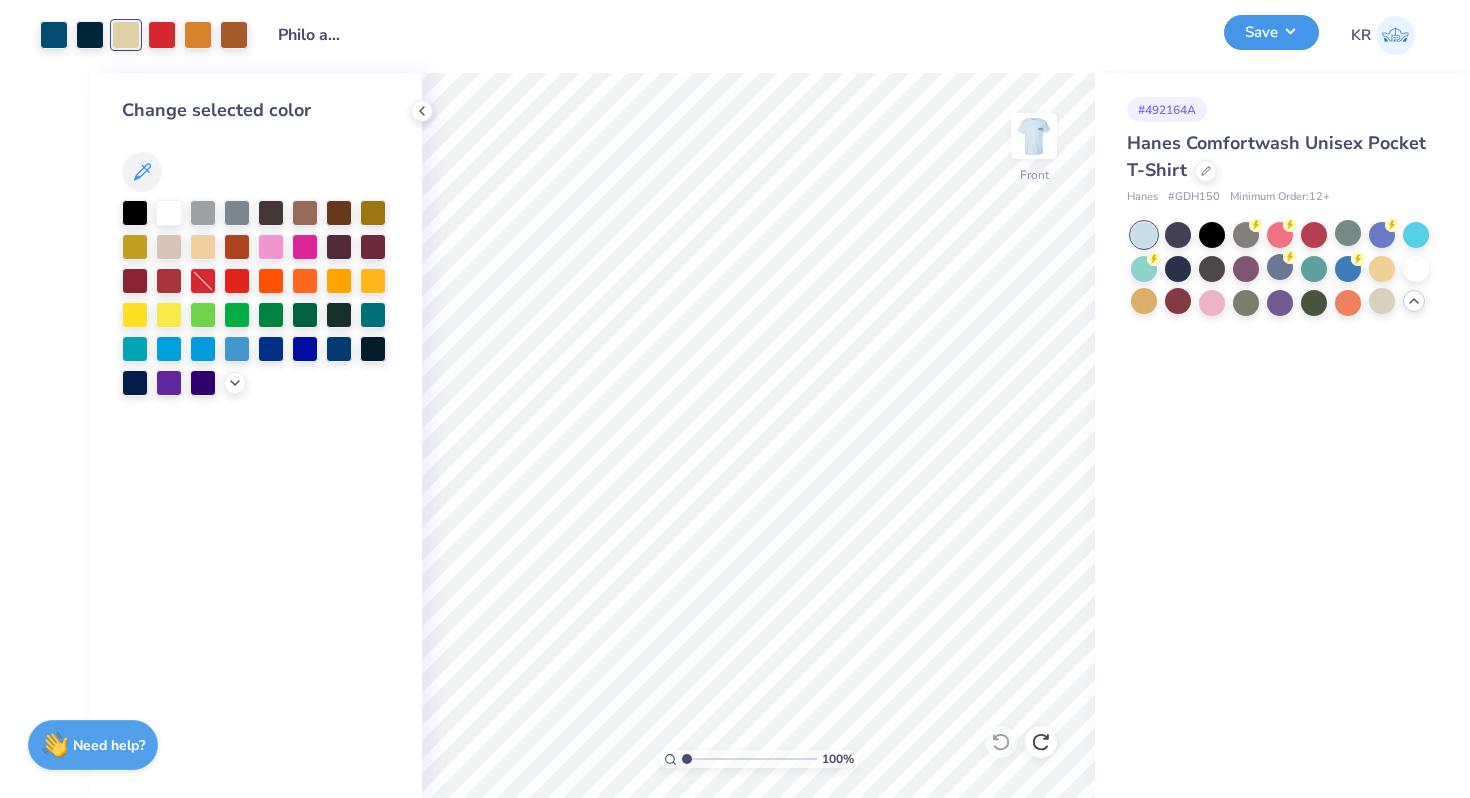 click on "Save" at bounding box center (1271, 32) 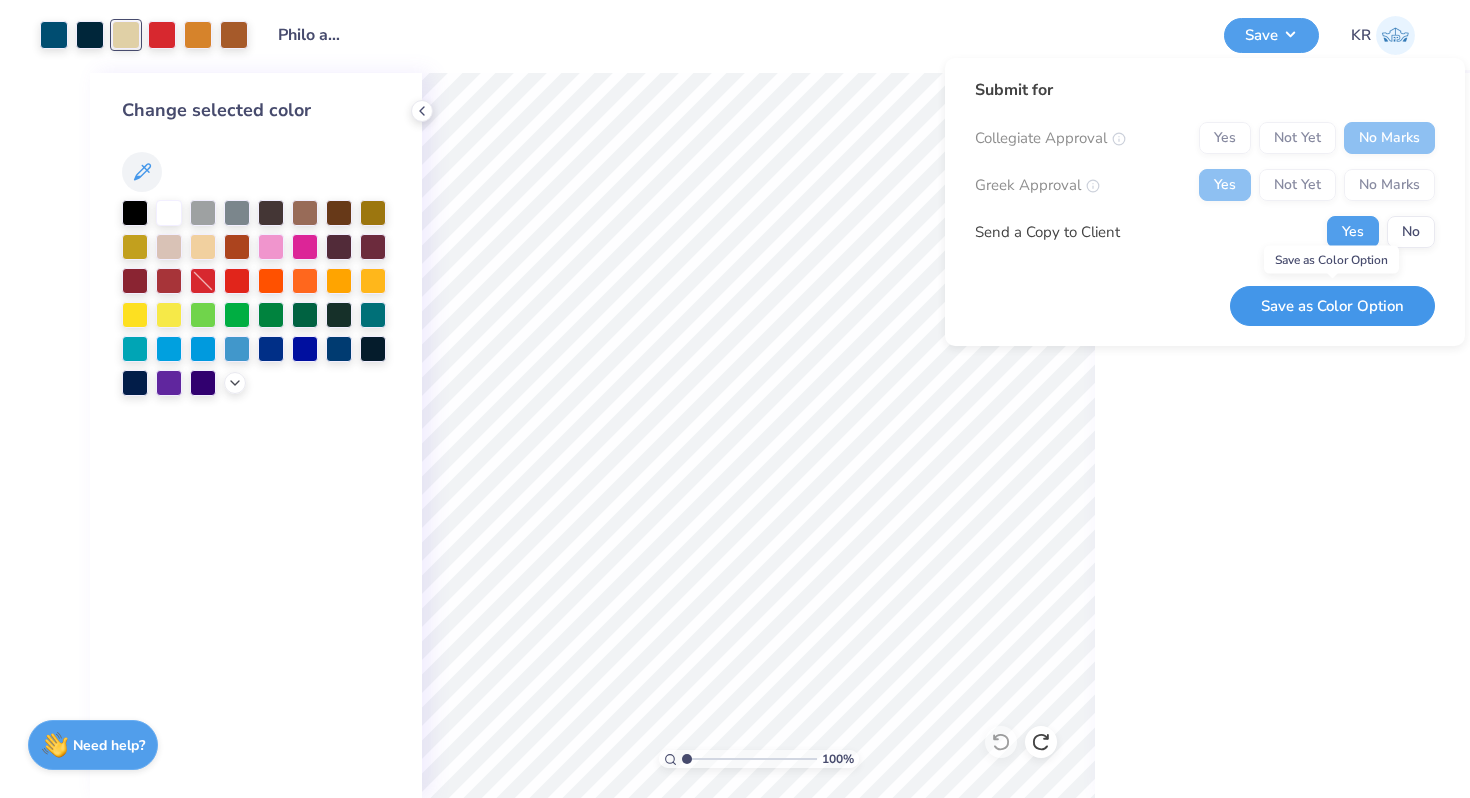click on "Save as Color Option" at bounding box center [1332, 306] 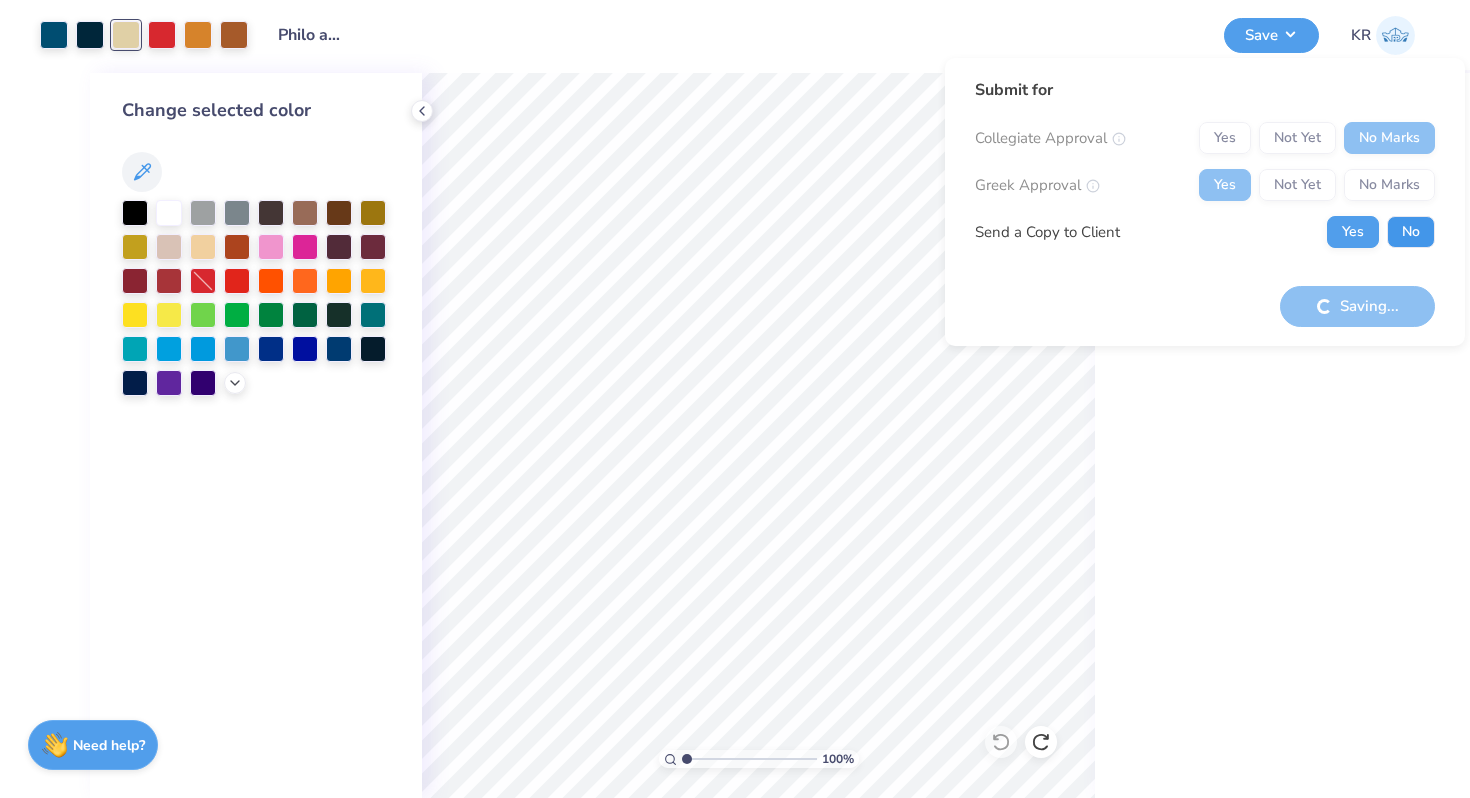 click on "No" at bounding box center (1411, 232) 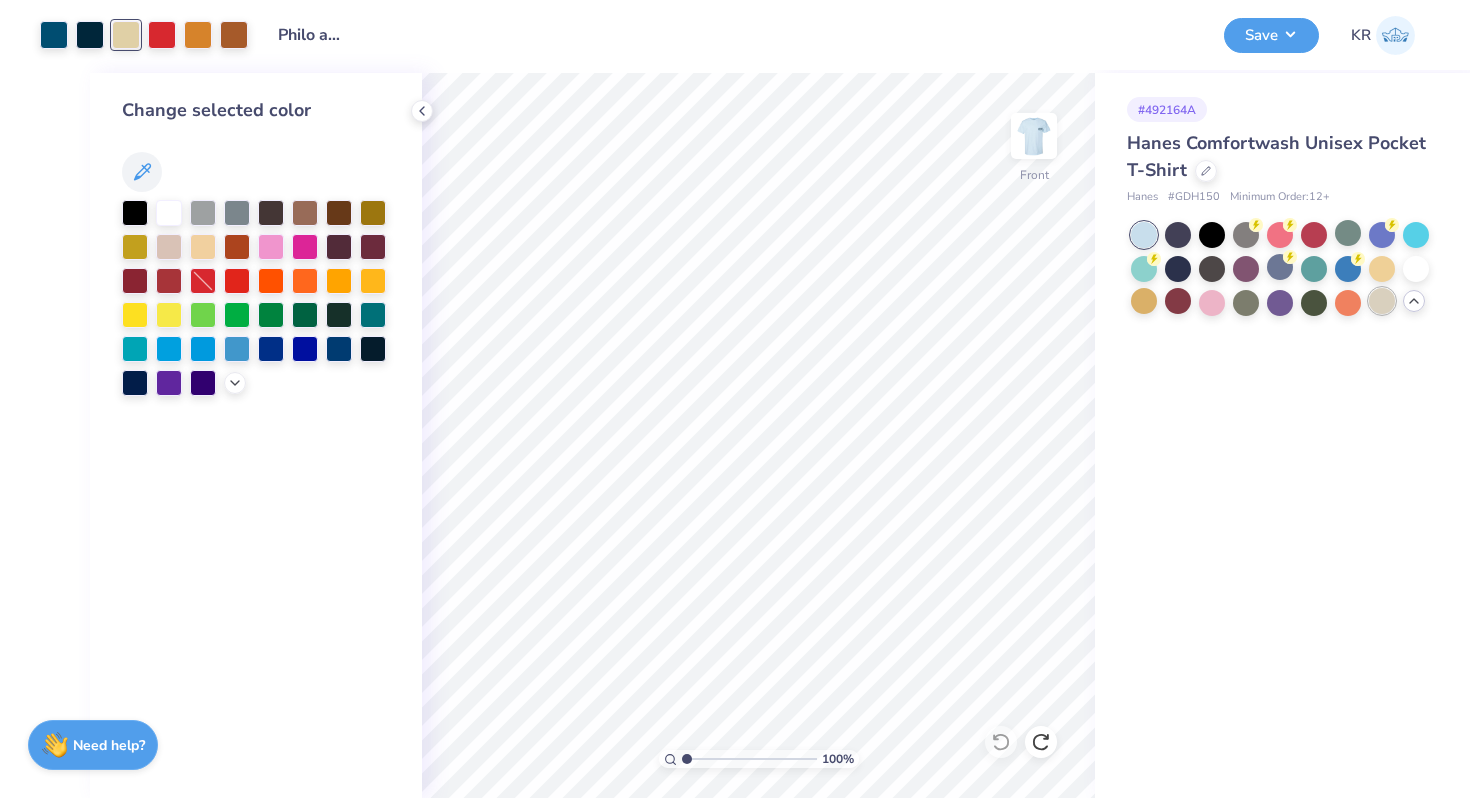 click at bounding box center [1382, 301] 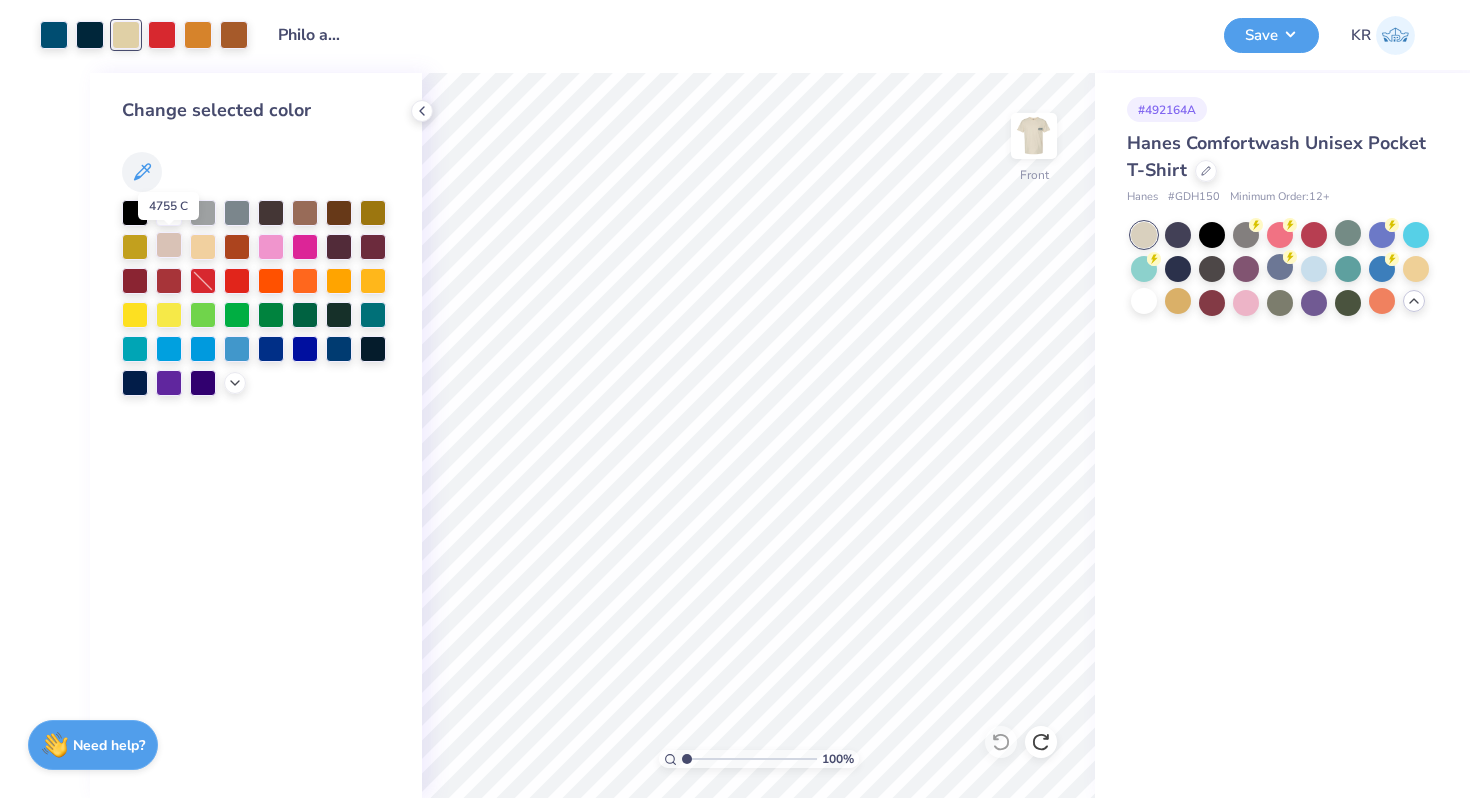 click at bounding box center [169, 245] 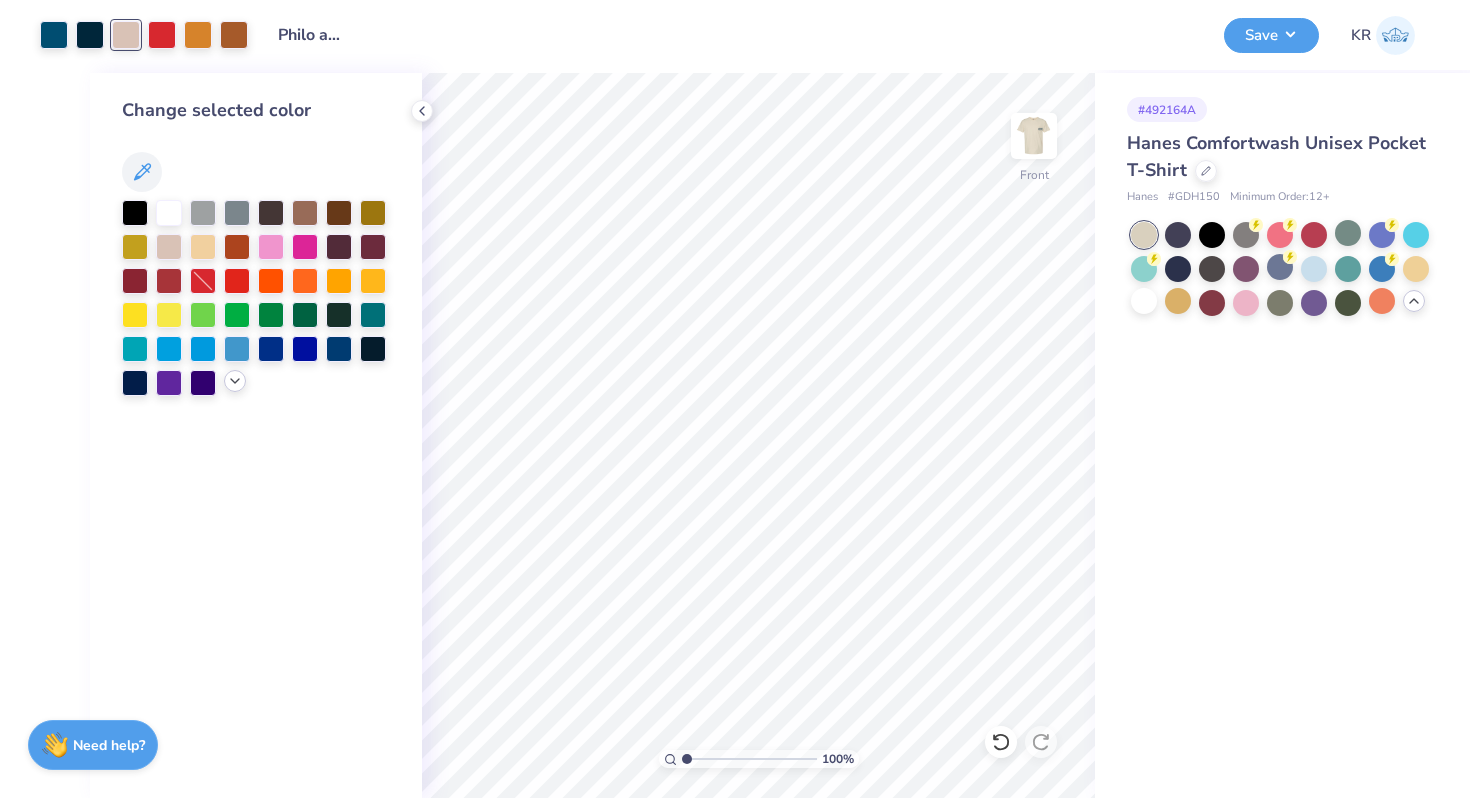 click 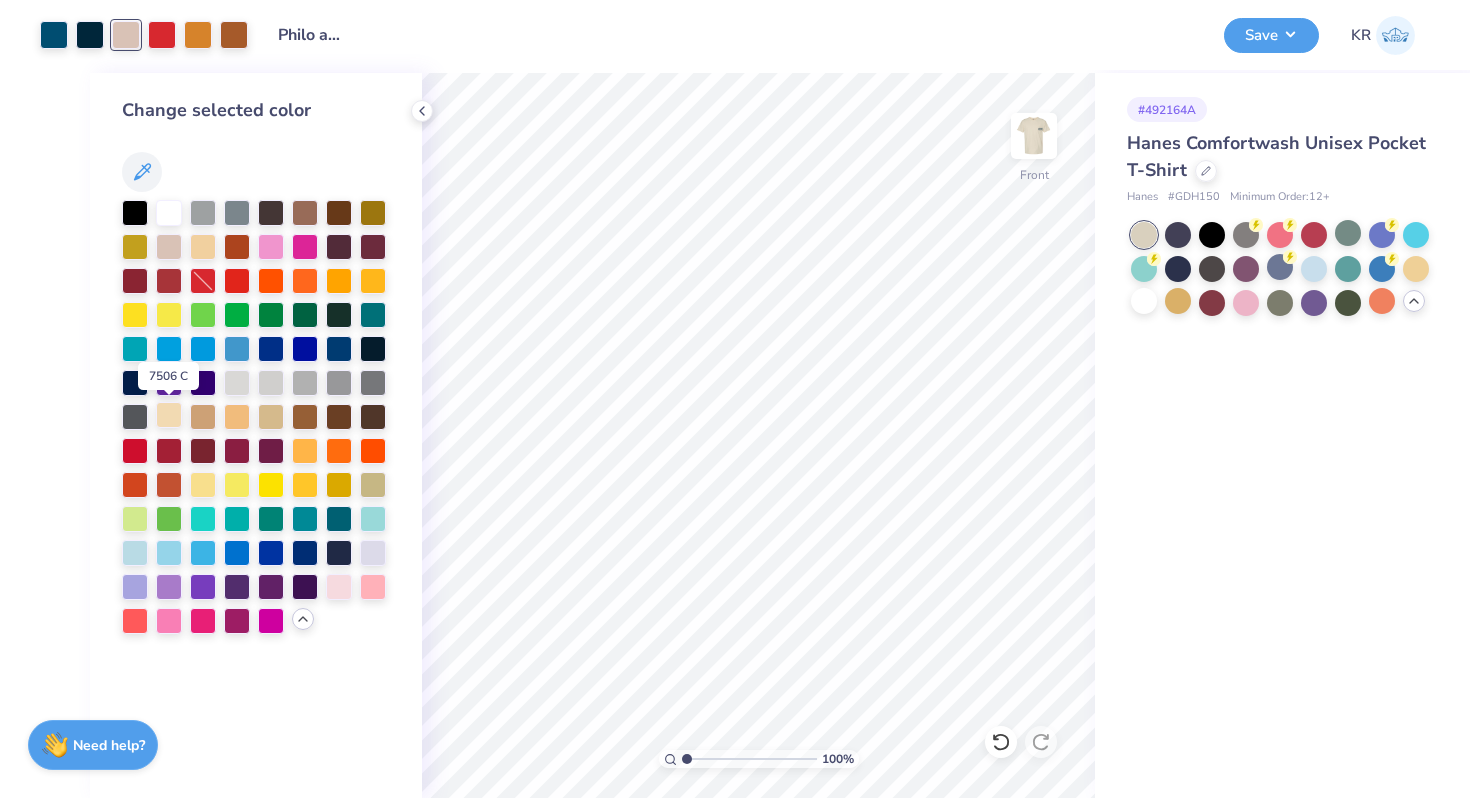 click at bounding box center [169, 415] 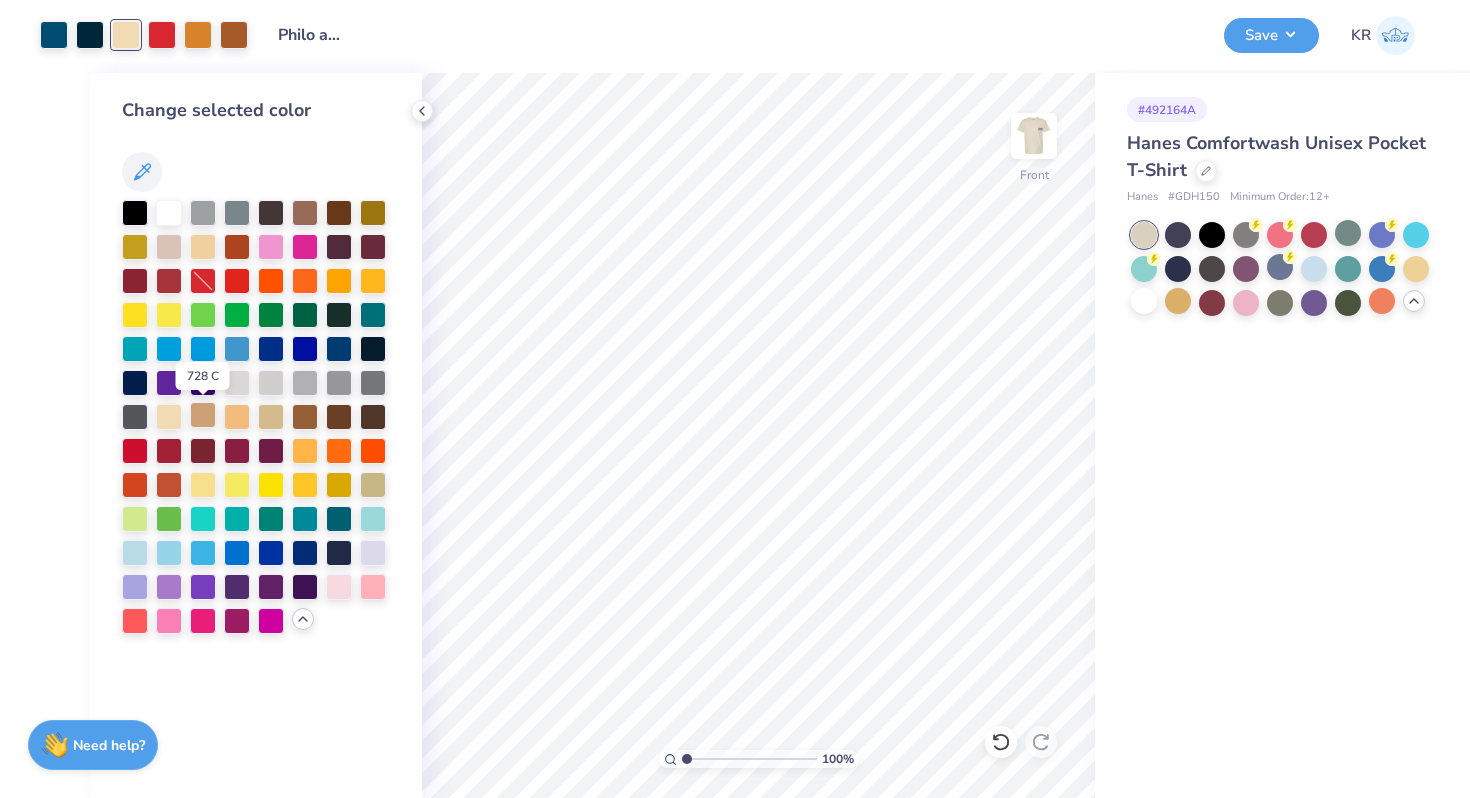 click at bounding box center [203, 415] 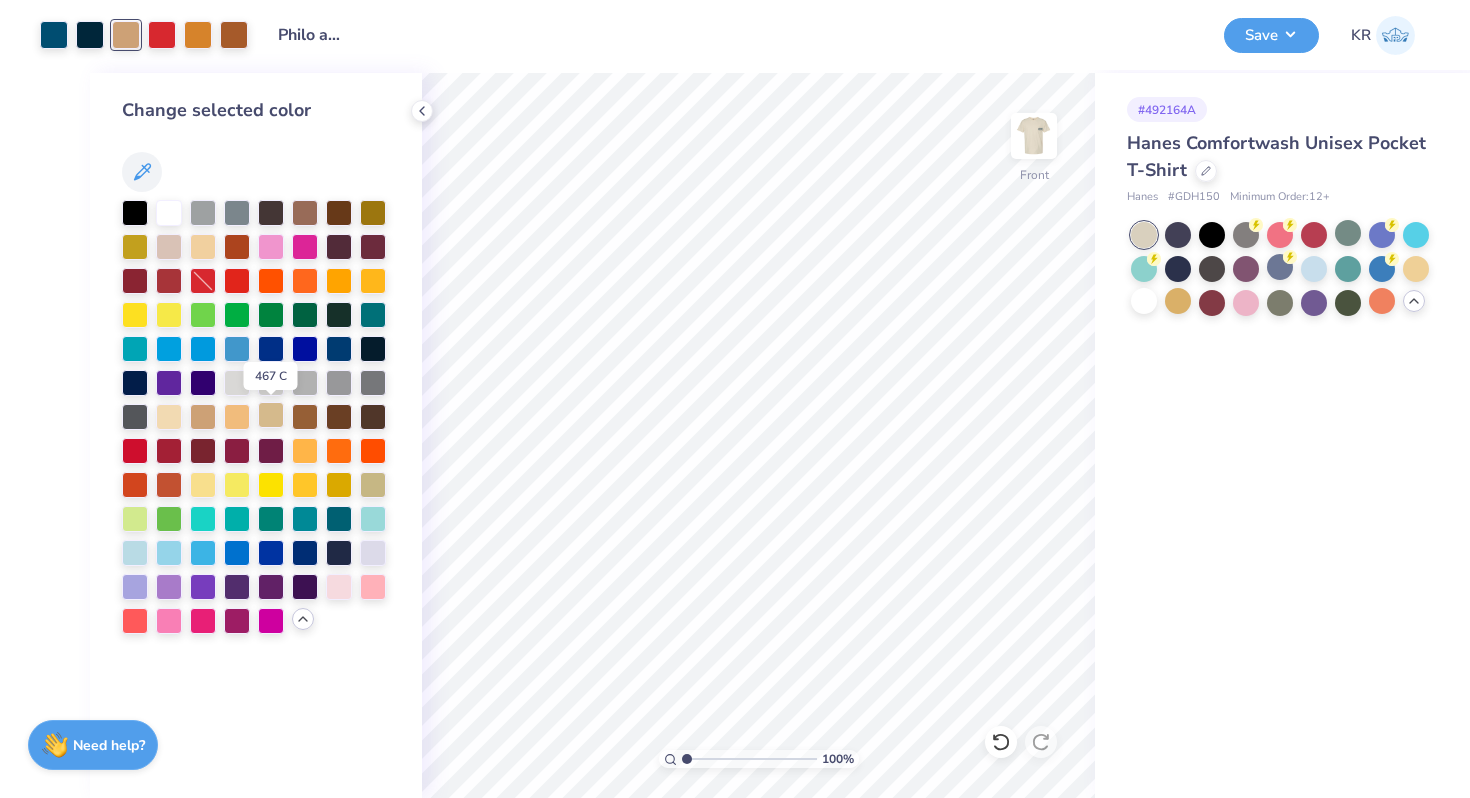 click at bounding box center [271, 415] 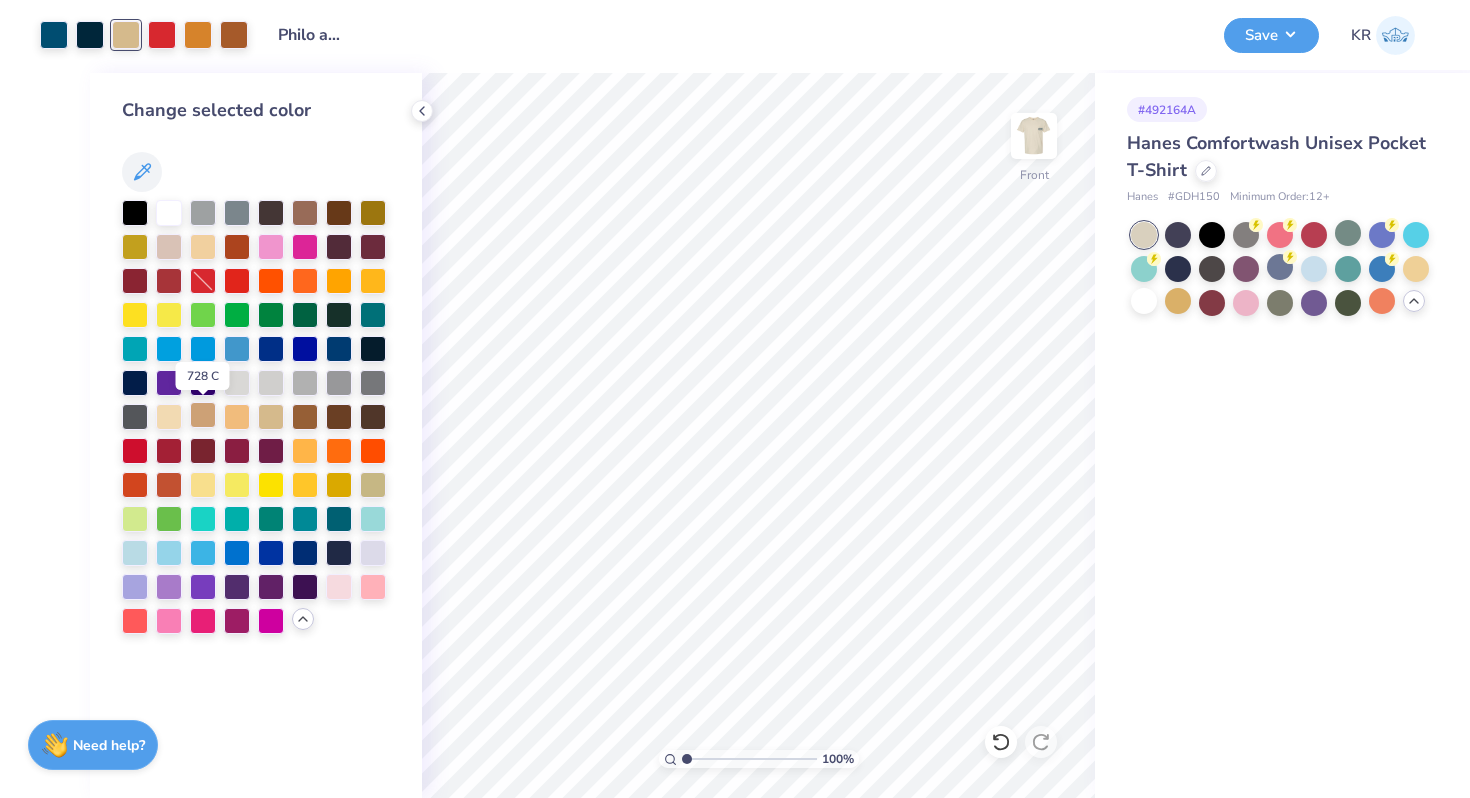 click at bounding box center [203, 415] 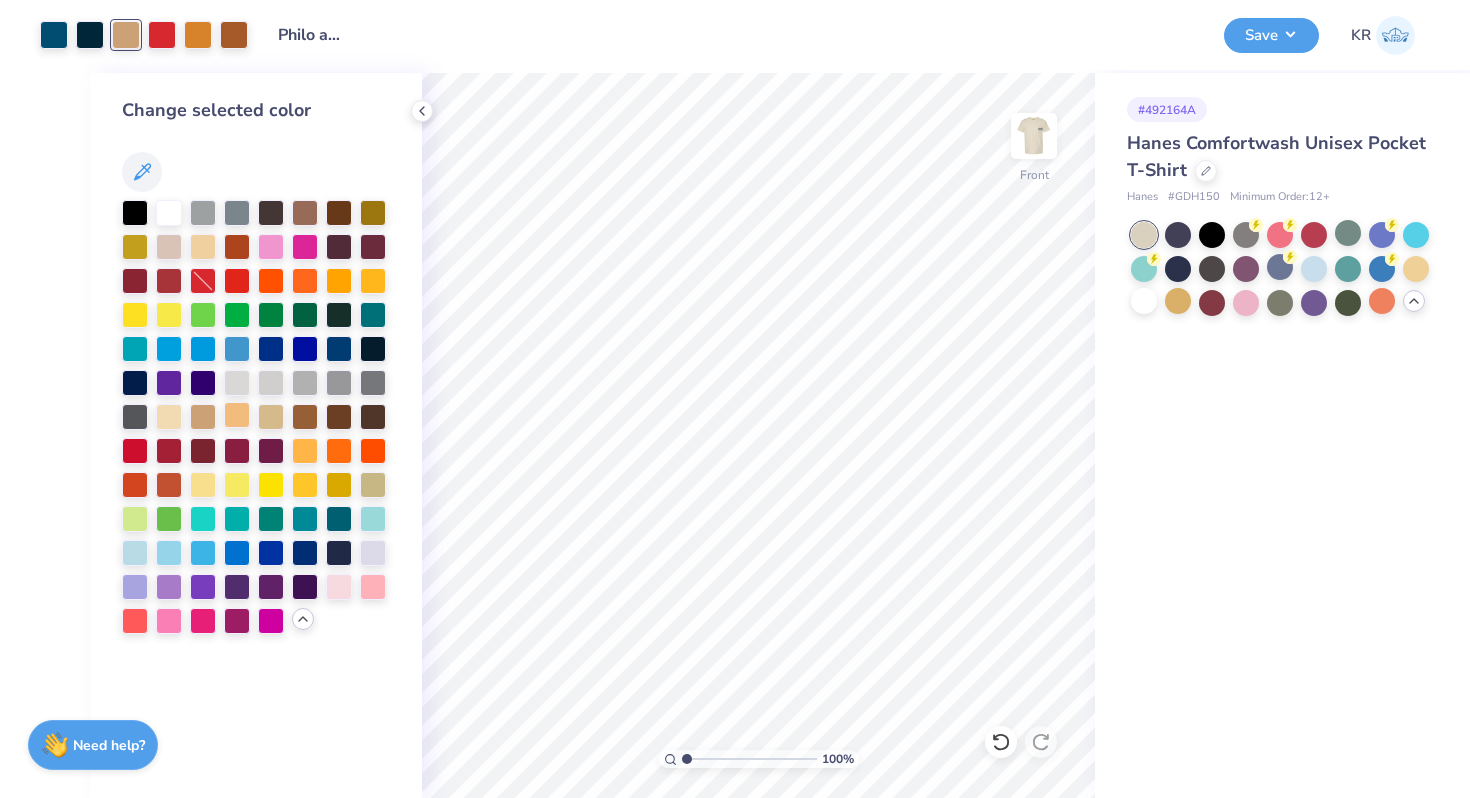 click at bounding box center [237, 415] 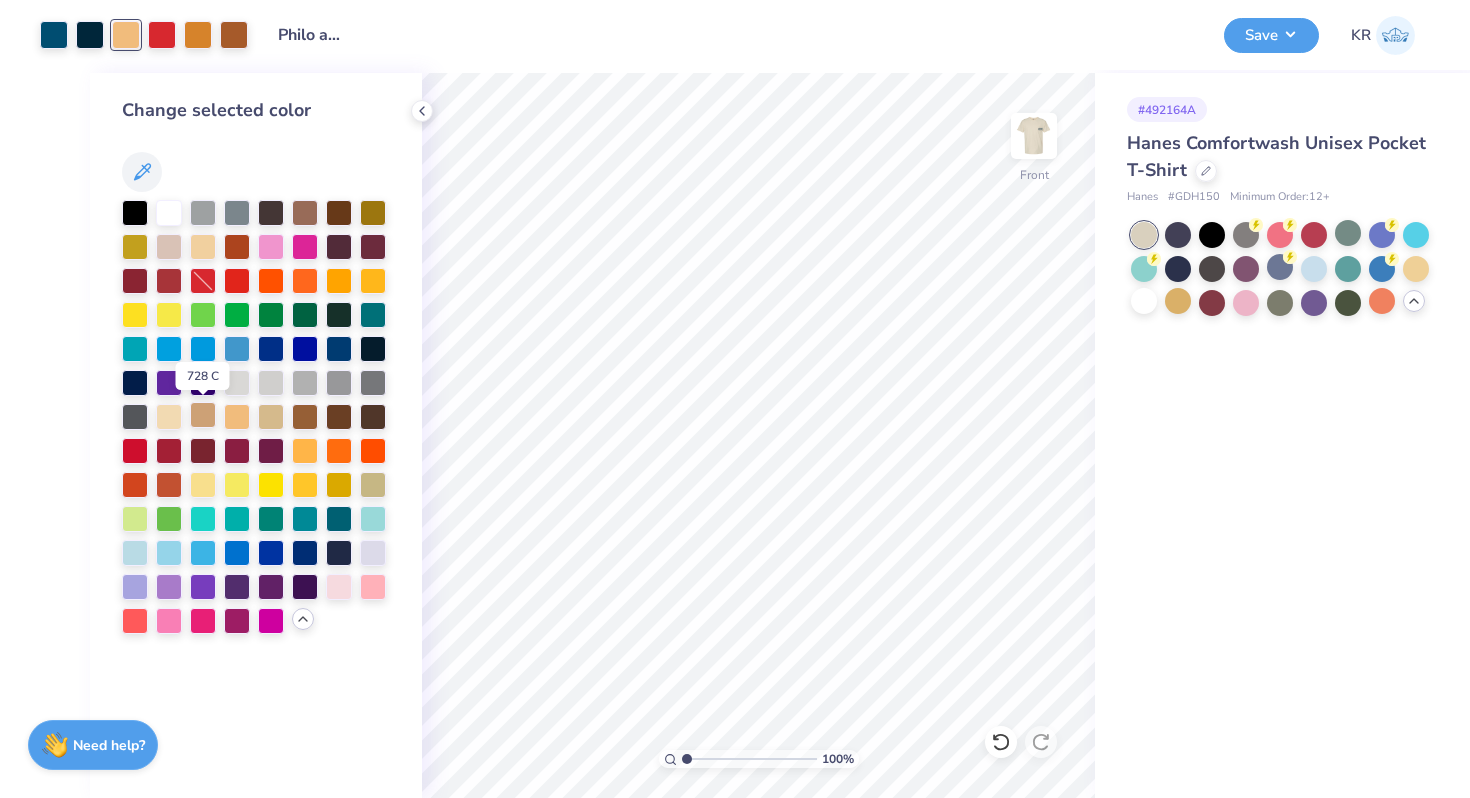 click at bounding box center [203, 415] 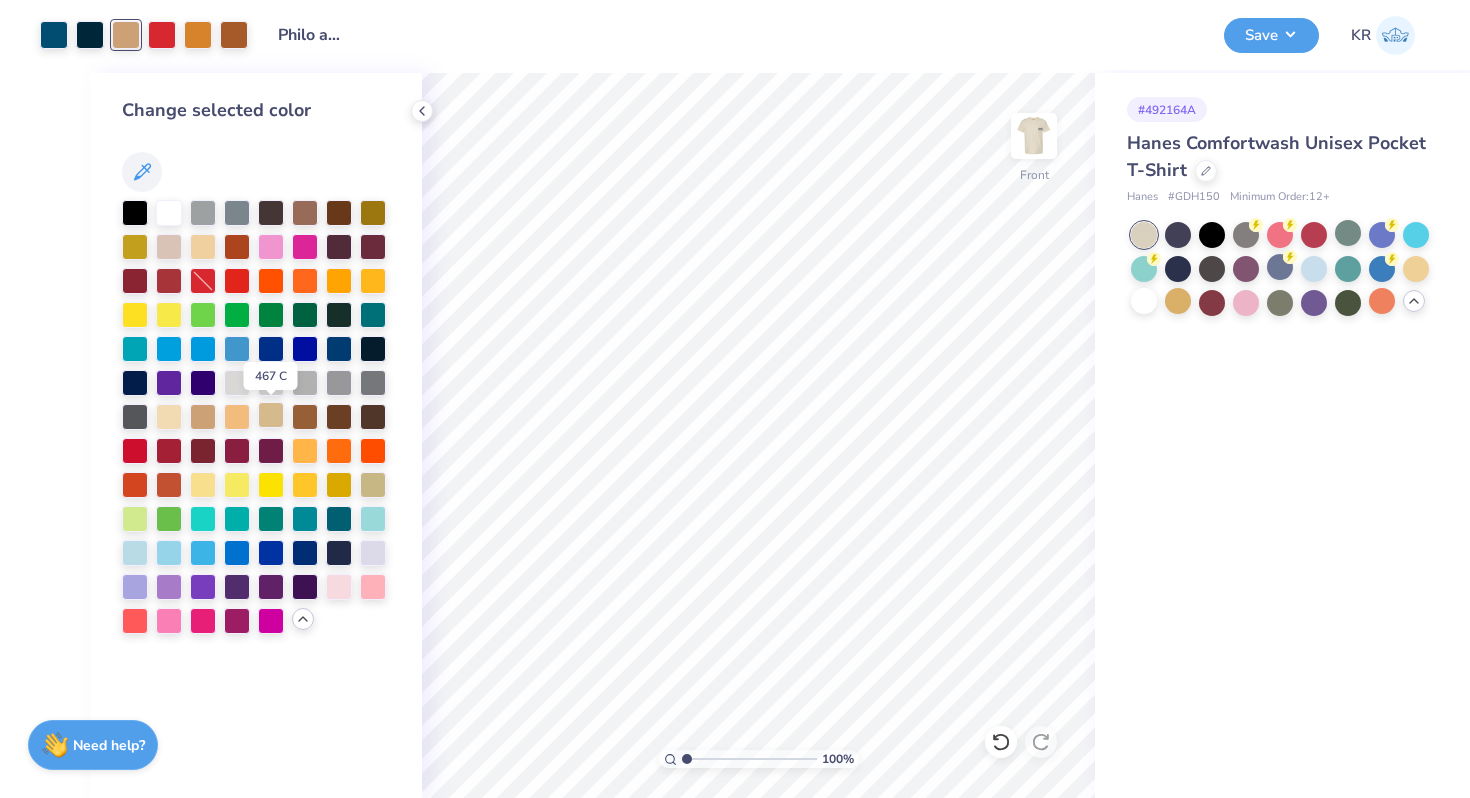 click at bounding box center (271, 415) 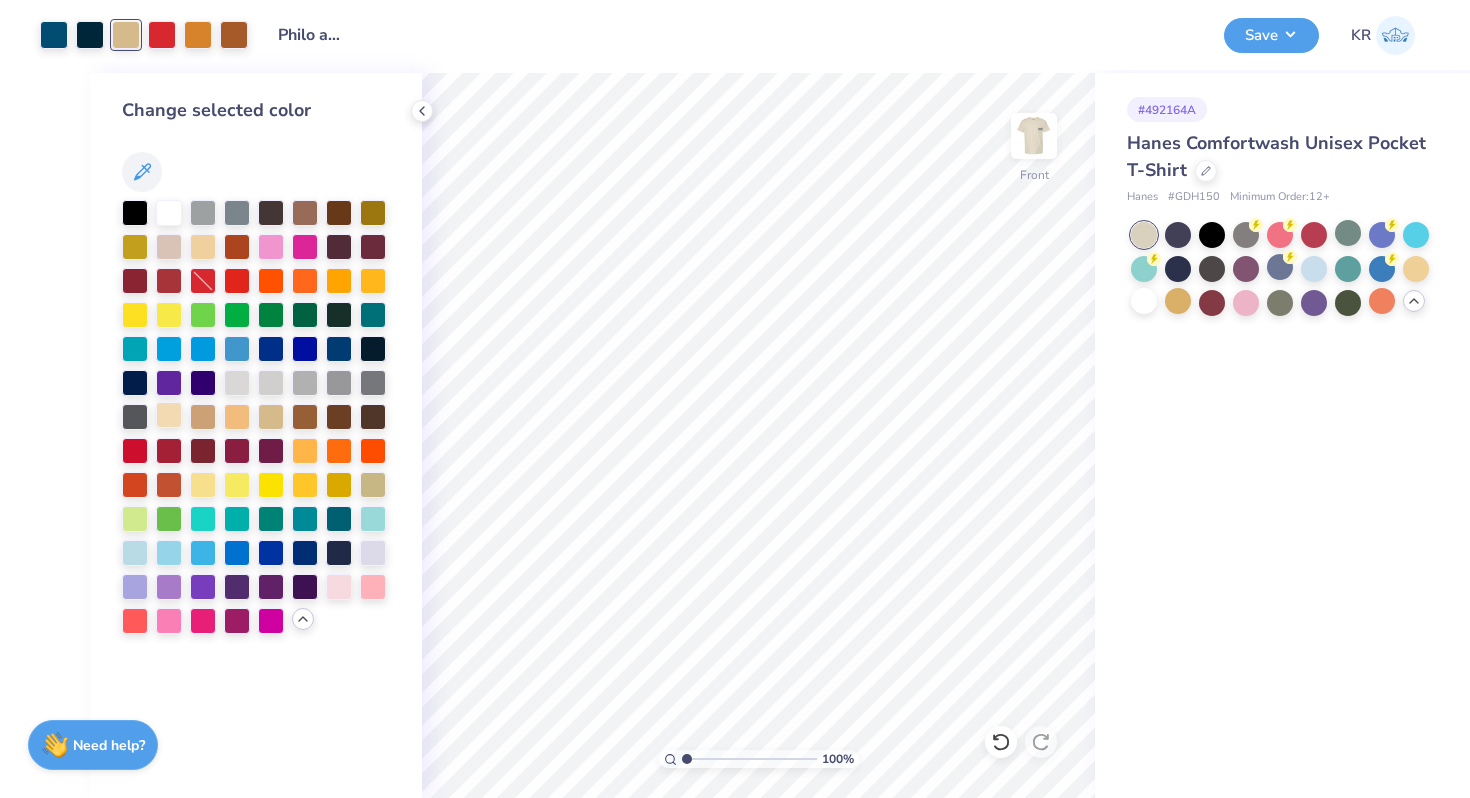 click at bounding box center [169, 415] 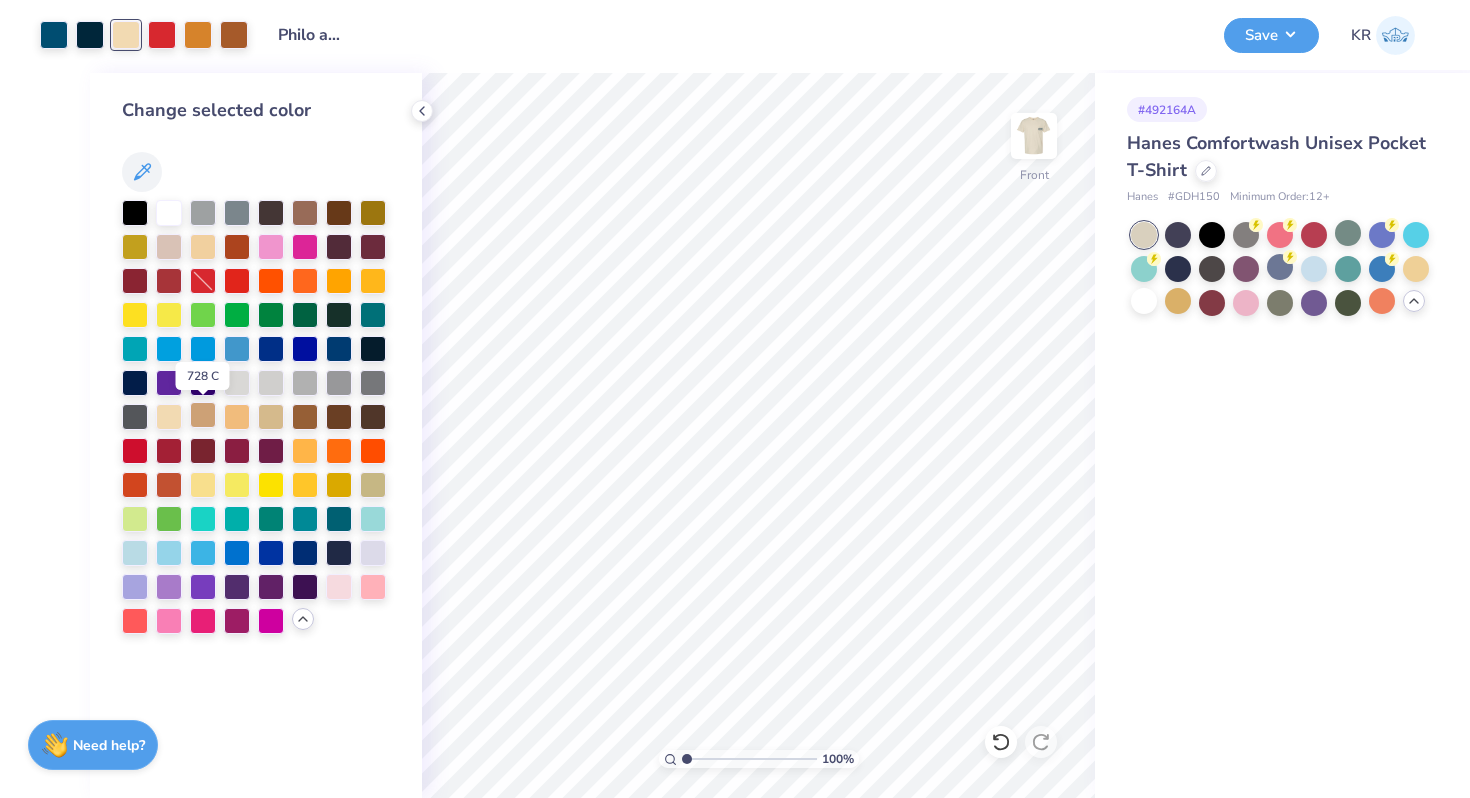 click at bounding box center [203, 415] 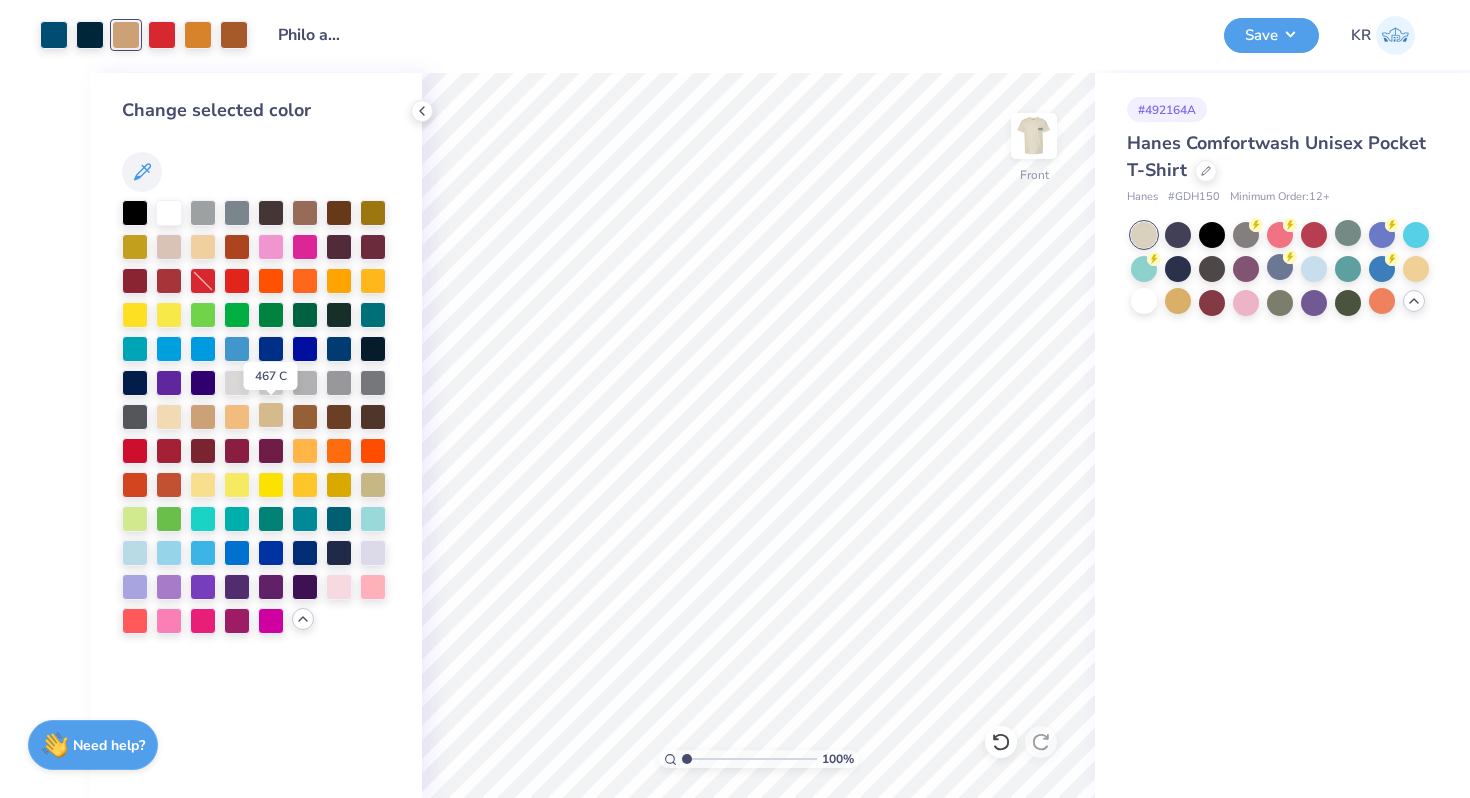 click at bounding box center [271, 415] 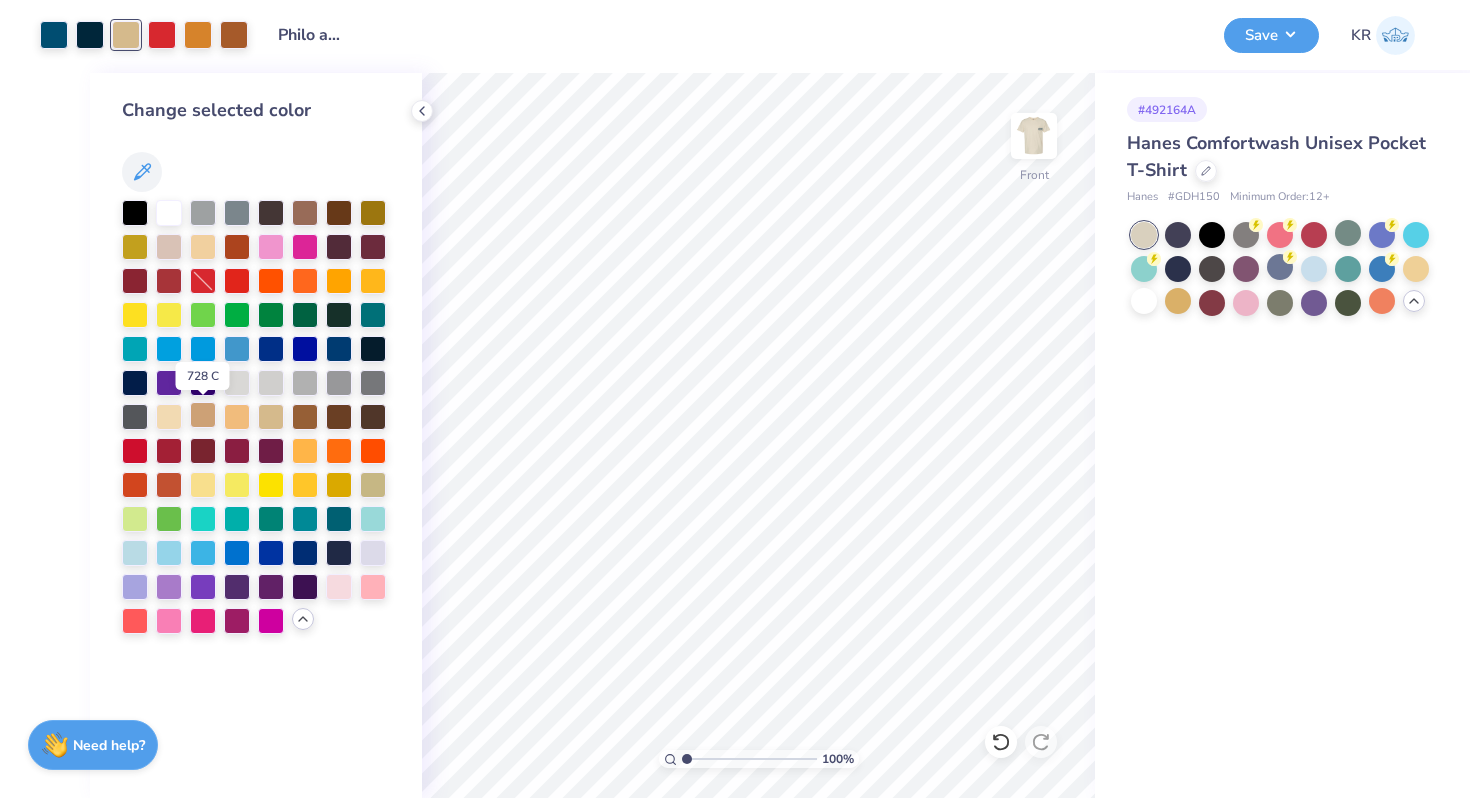 click at bounding box center [203, 415] 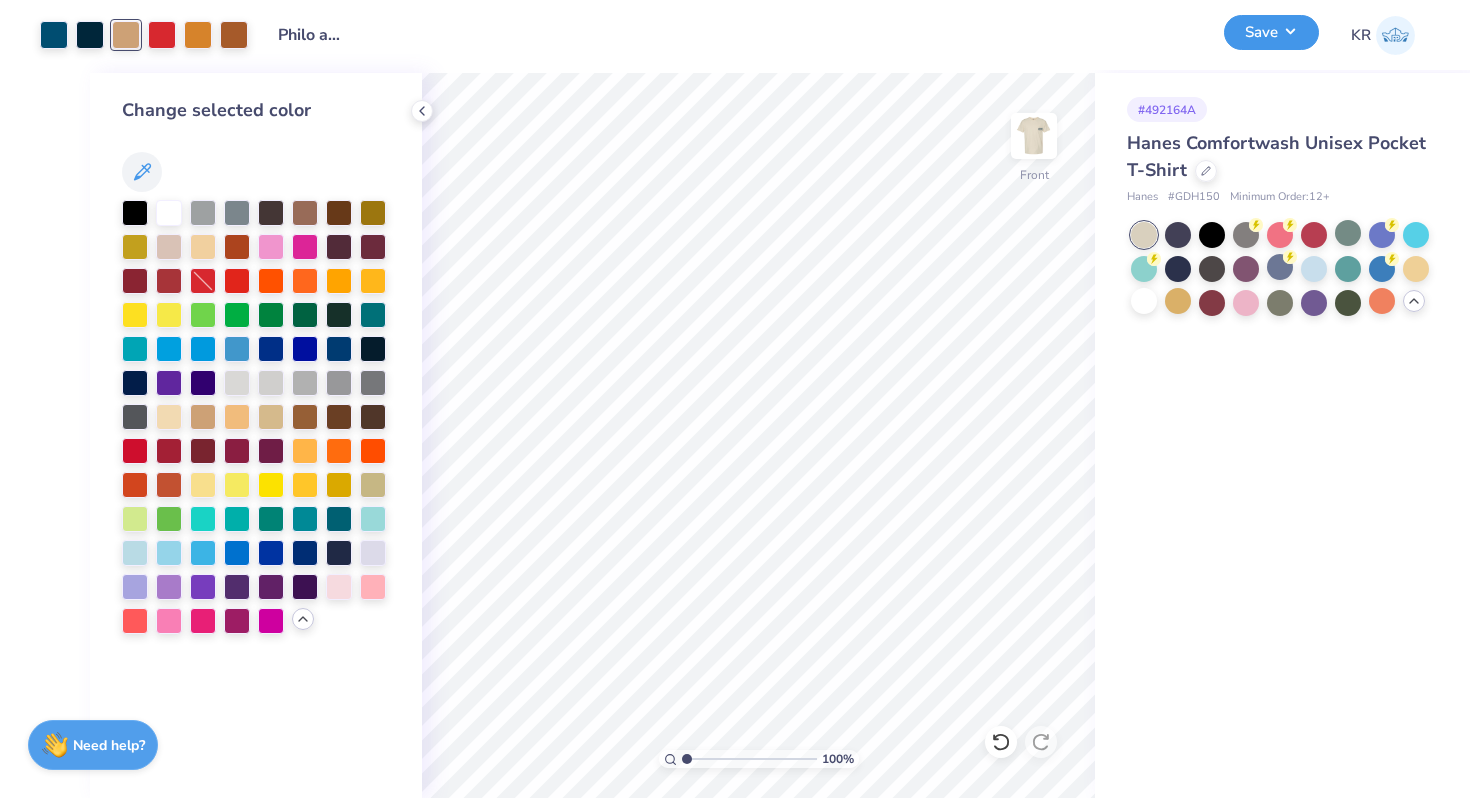 click on "Save" at bounding box center [1271, 32] 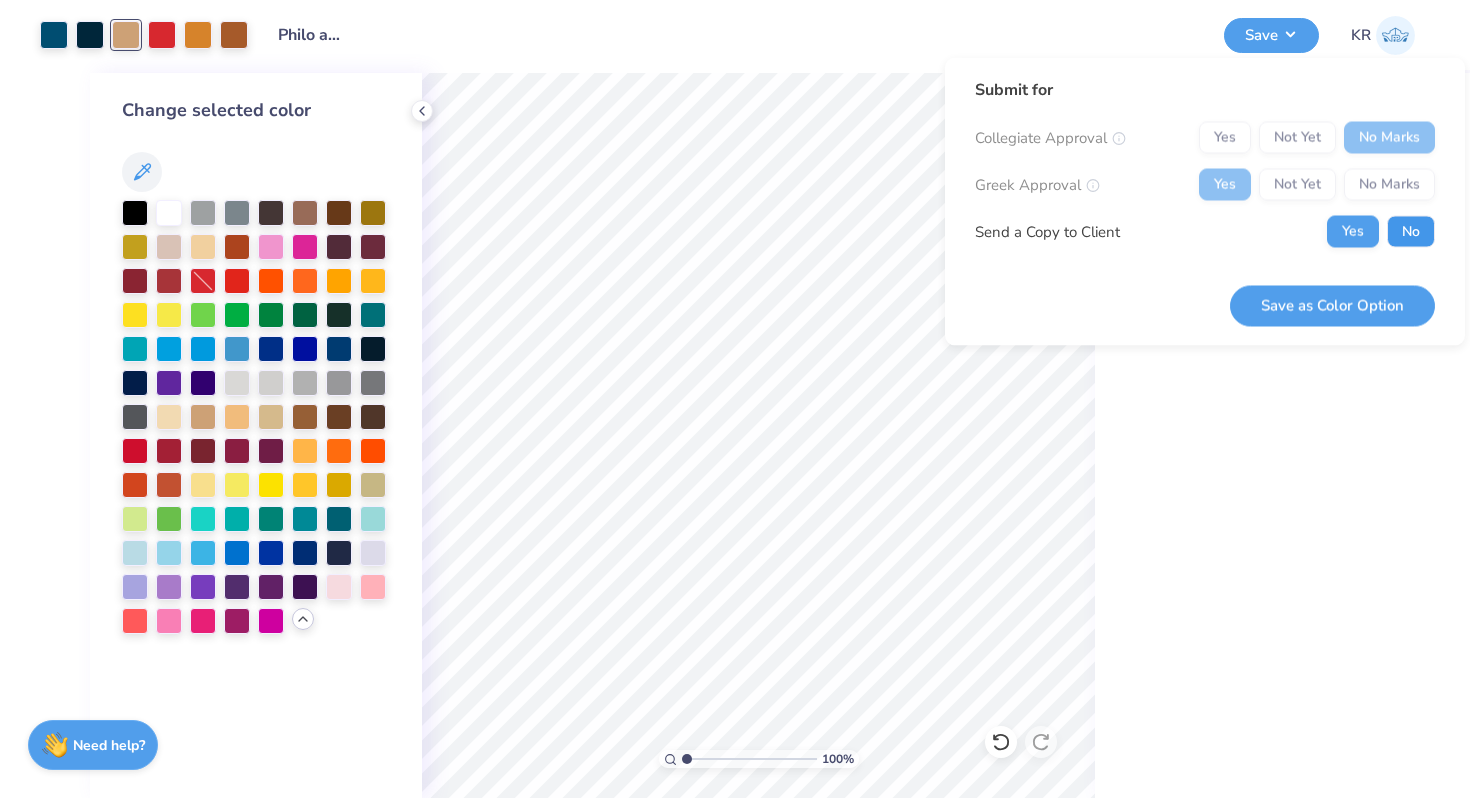 click on "No" at bounding box center (1411, 232) 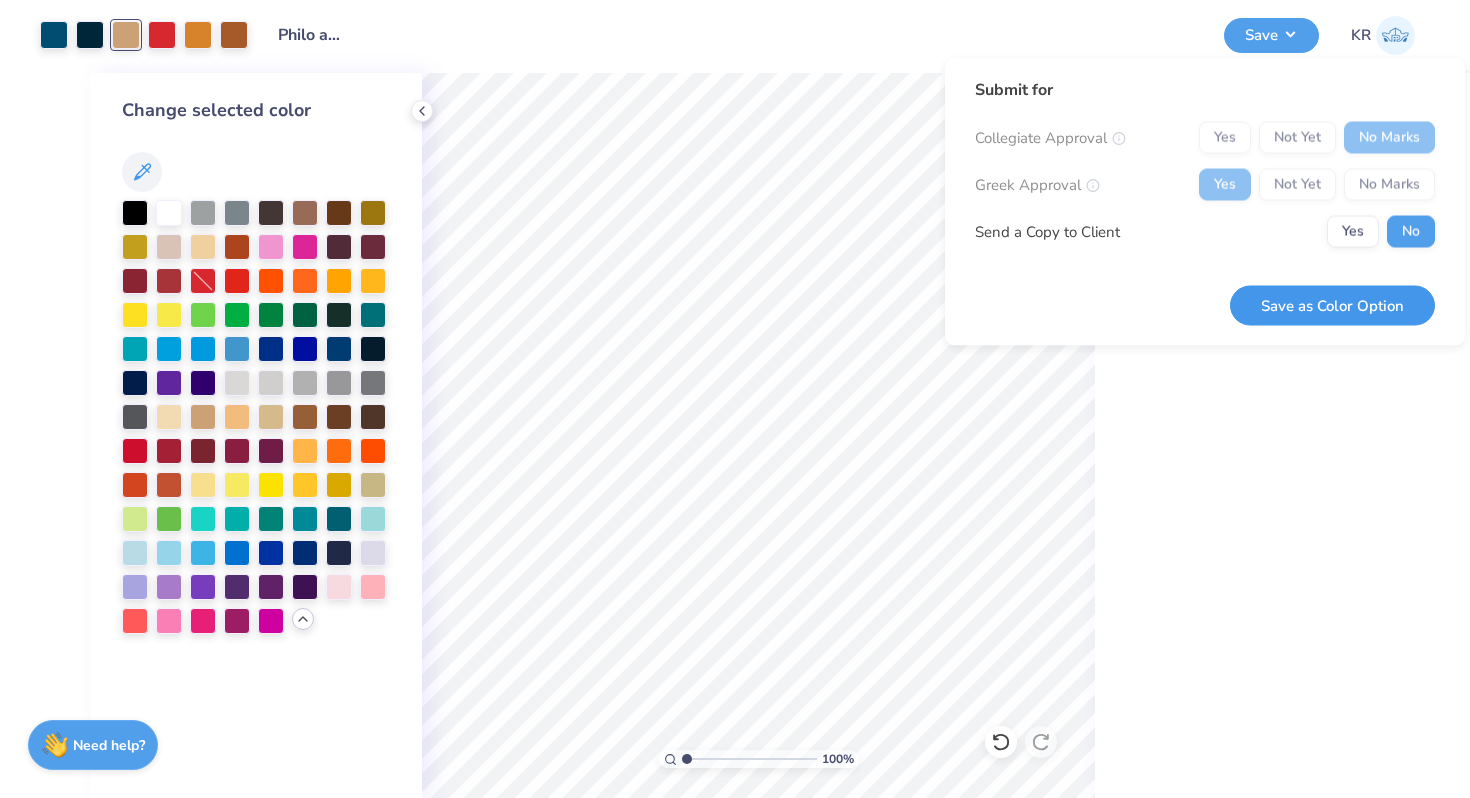 click on "Save as Color Option" at bounding box center [1332, 305] 